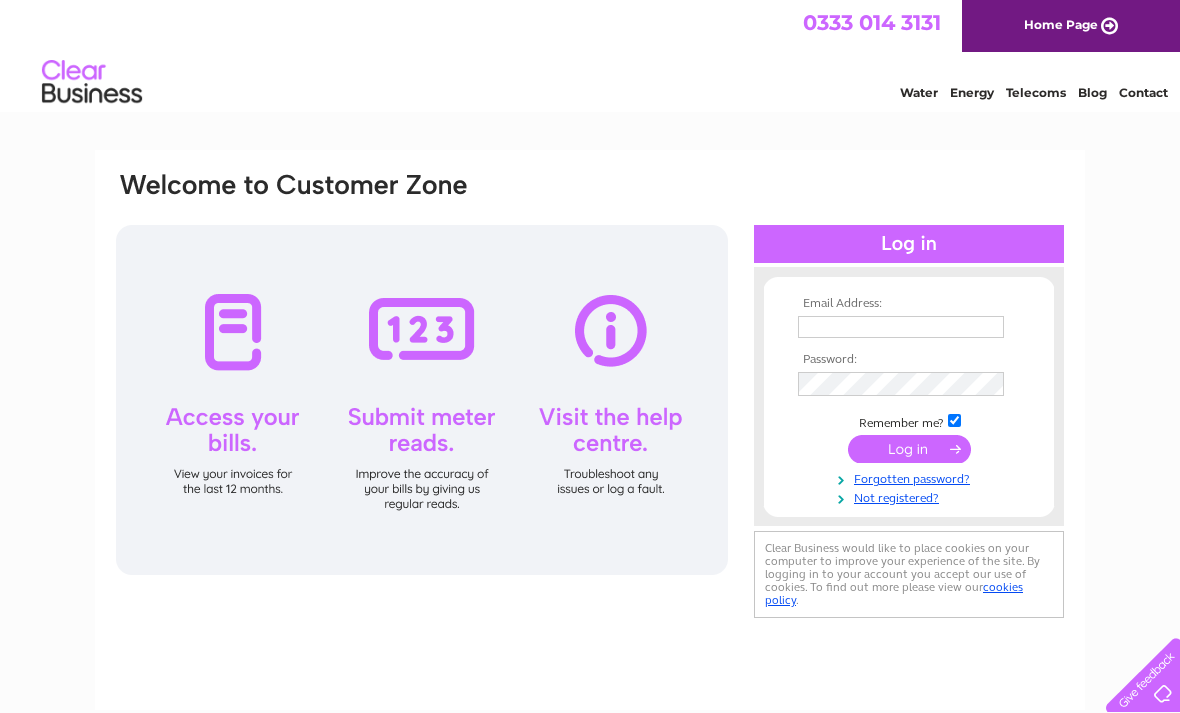scroll, scrollTop: 0, scrollLeft: 0, axis: both 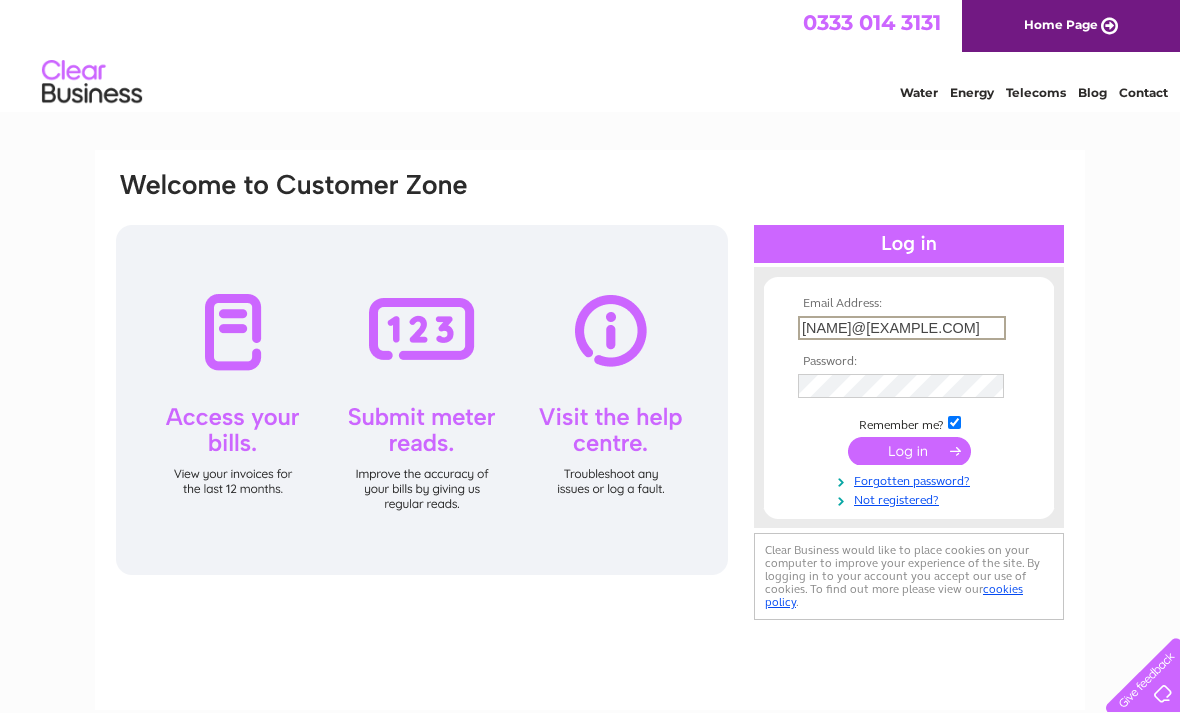 type on "Baoglasgow@gmail.com" 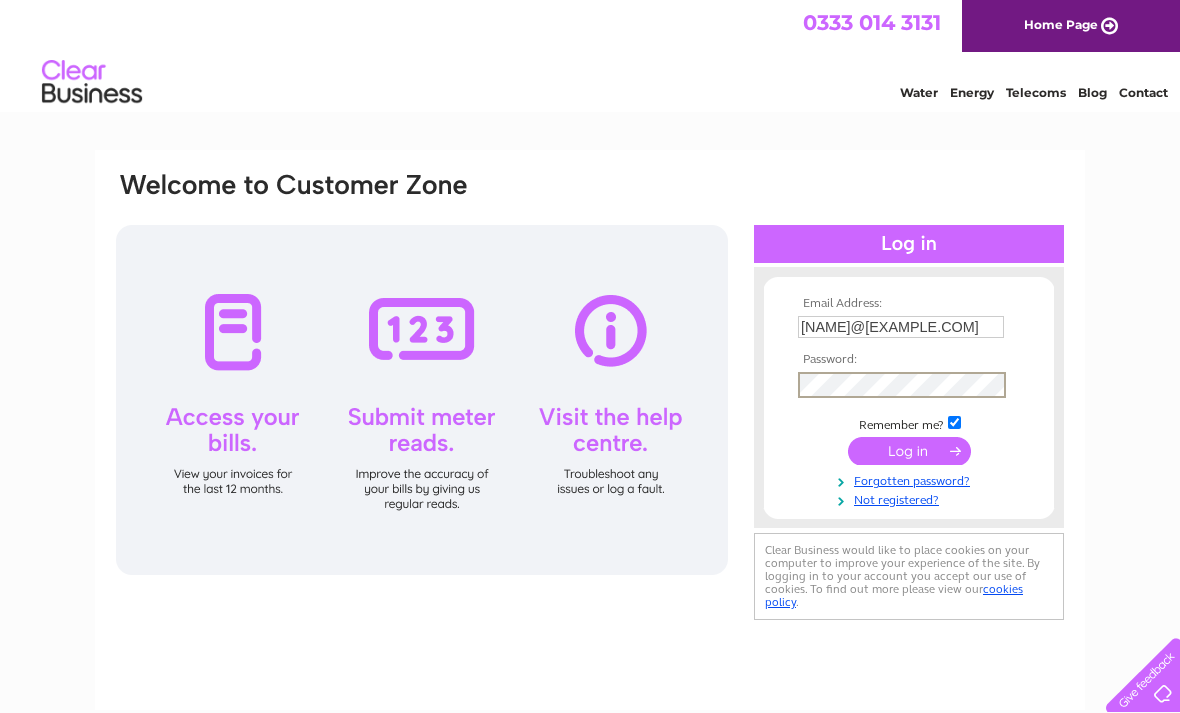 click at bounding box center (909, 451) 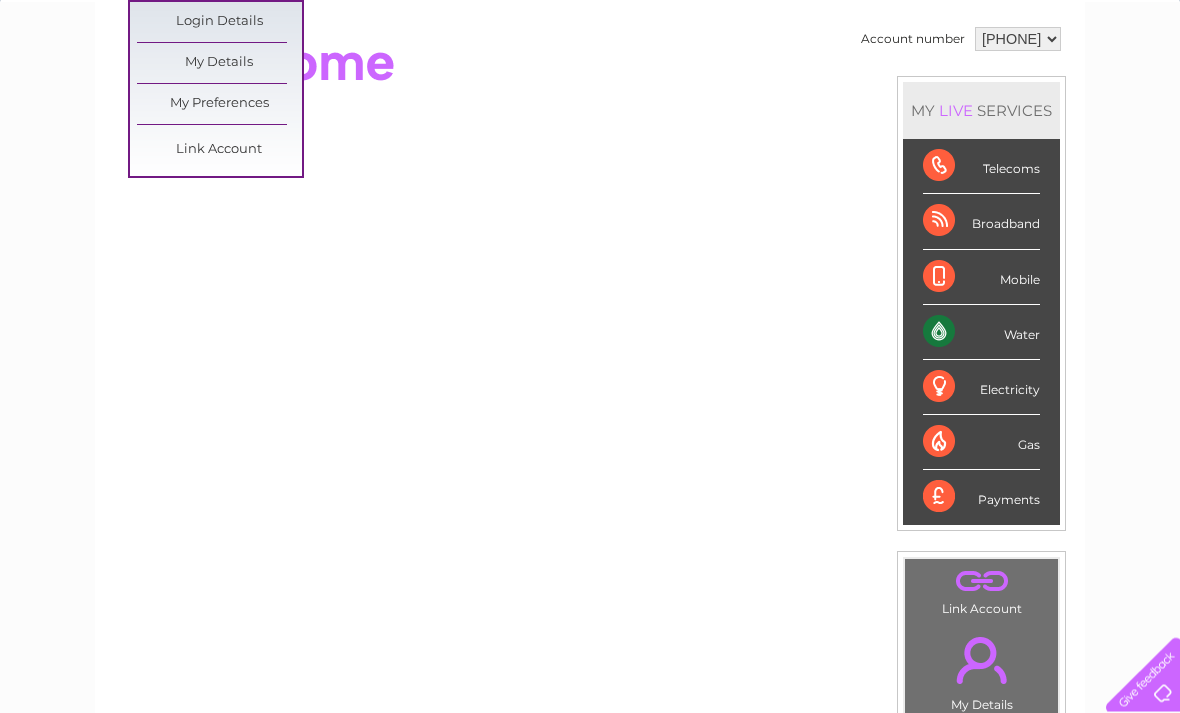 scroll, scrollTop: 187, scrollLeft: 0, axis: vertical 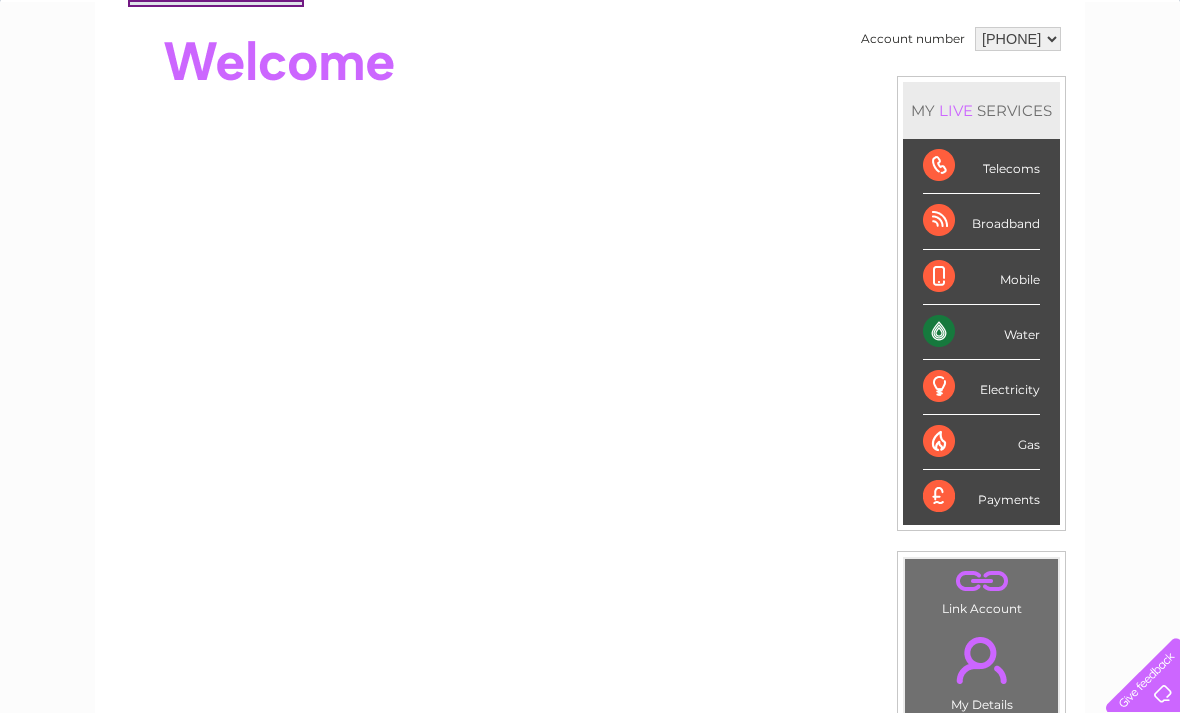 click on "Water" at bounding box center [981, 332] 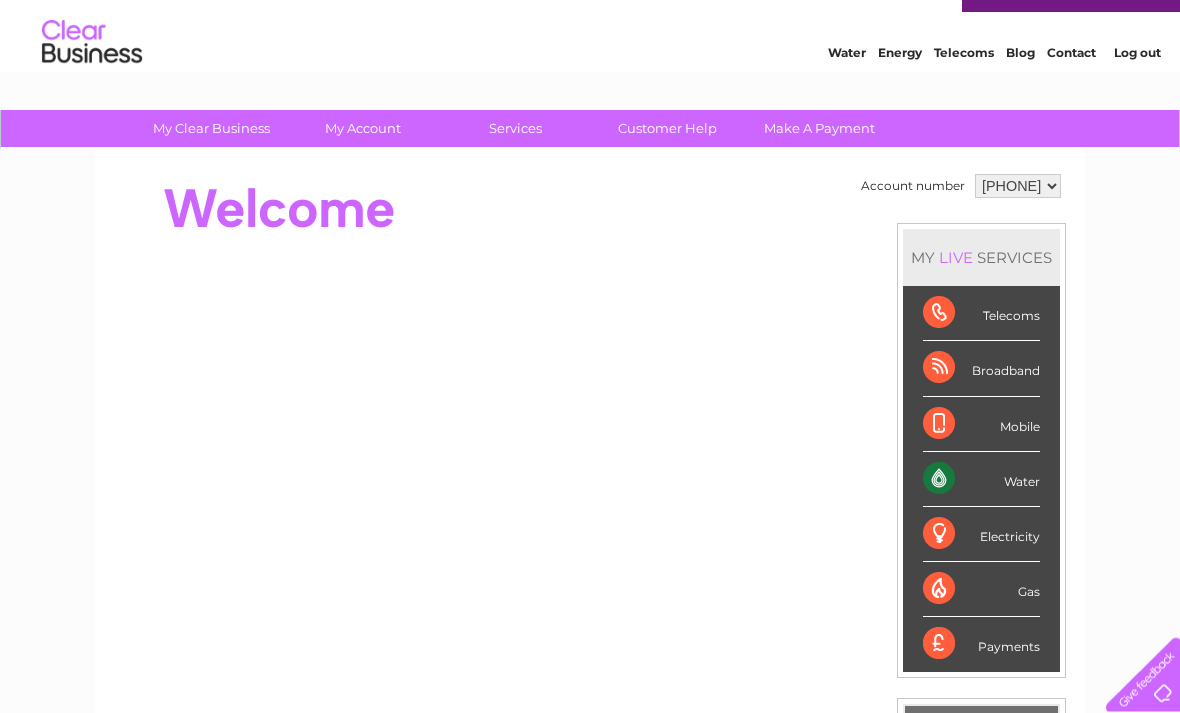 scroll, scrollTop: 0, scrollLeft: 0, axis: both 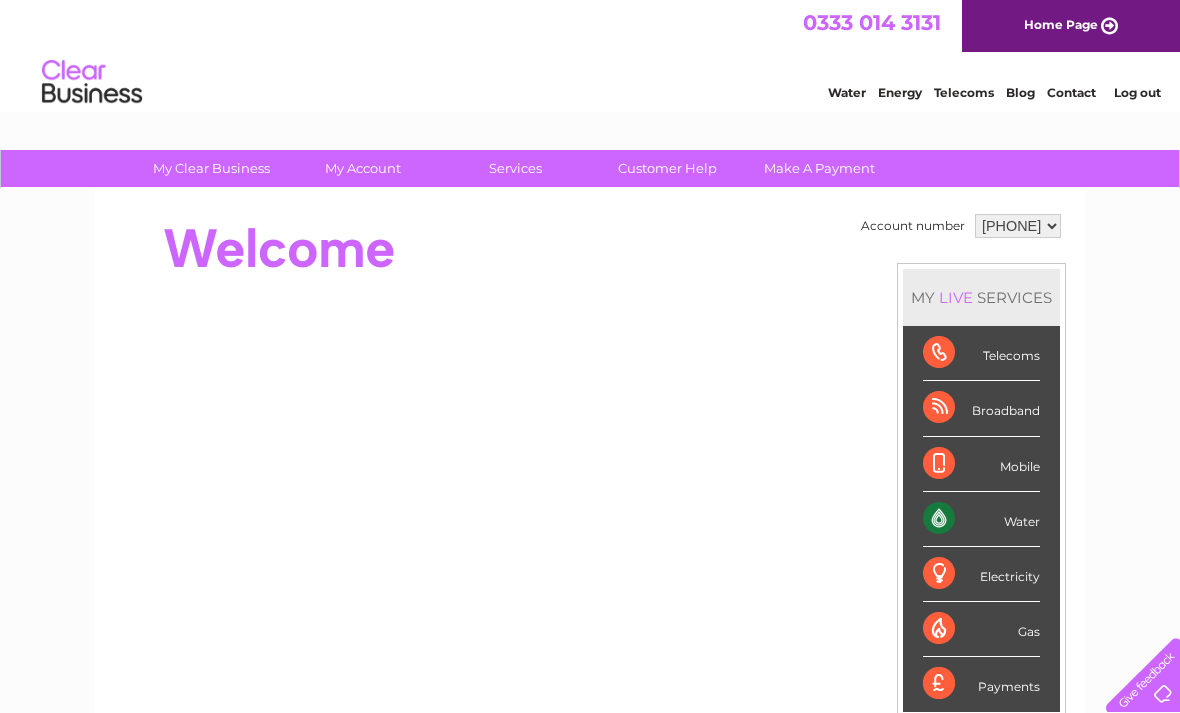 click on "Home Page" at bounding box center (1071, 26) 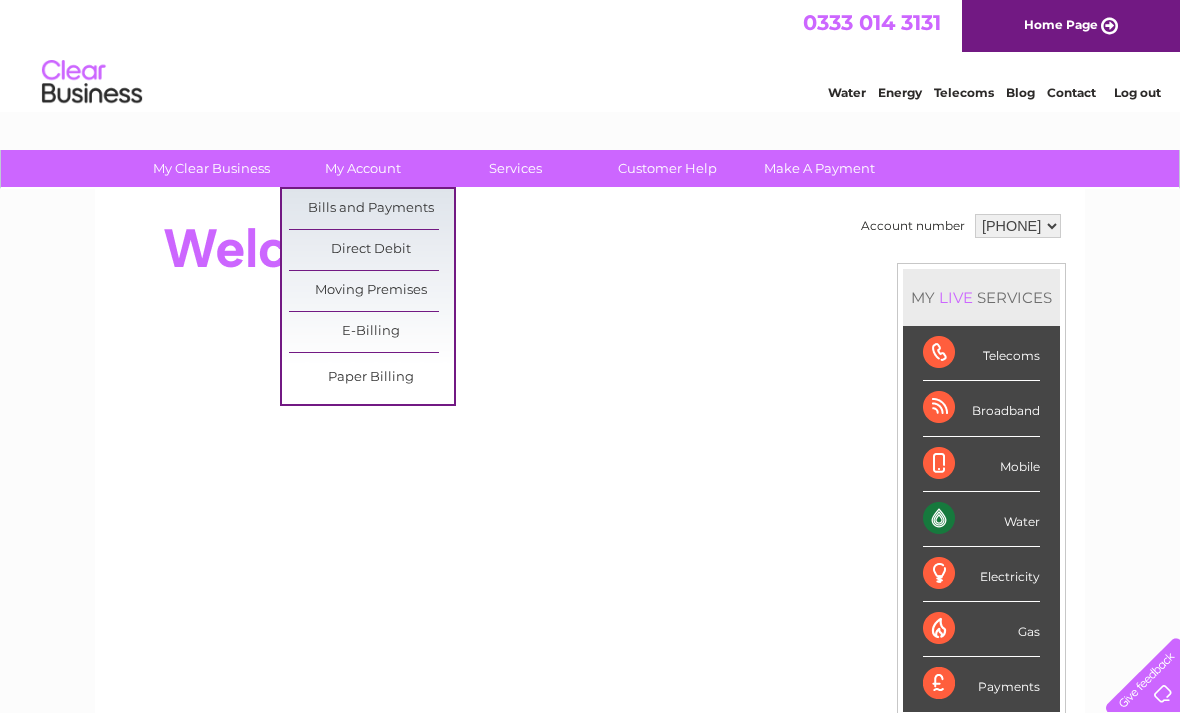 click on "Bills and Payments" at bounding box center [371, 209] 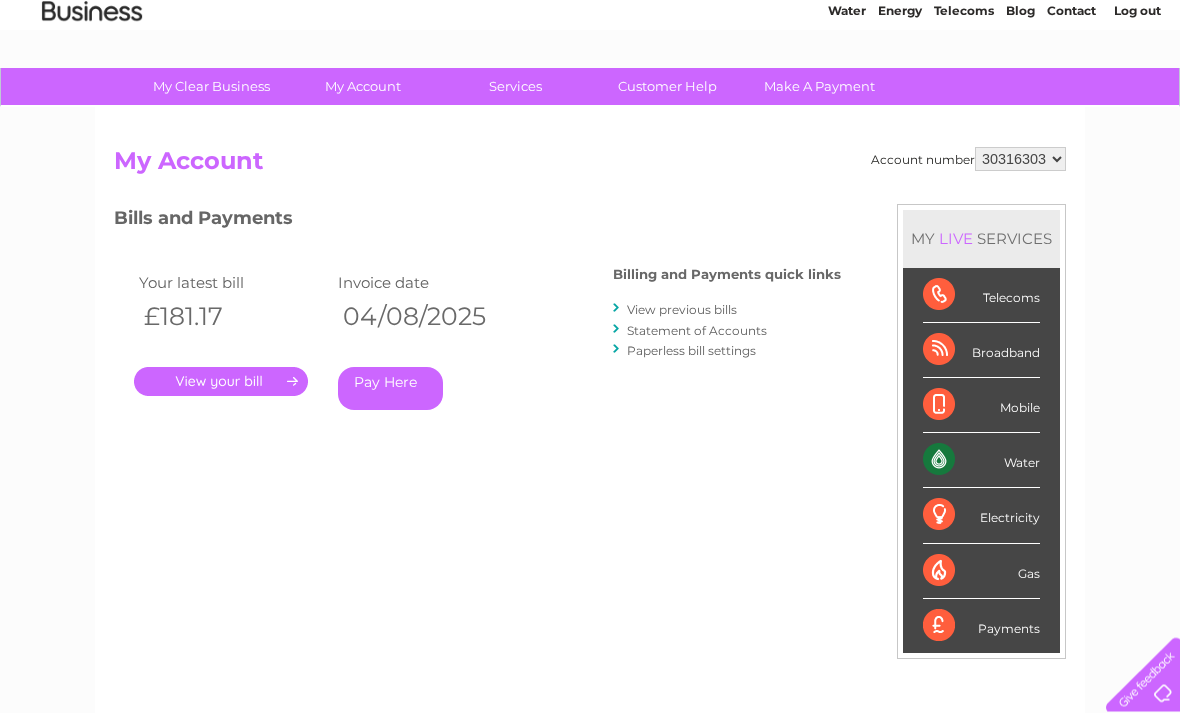 scroll, scrollTop: 82, scrollLeft: 0, axis: vertical 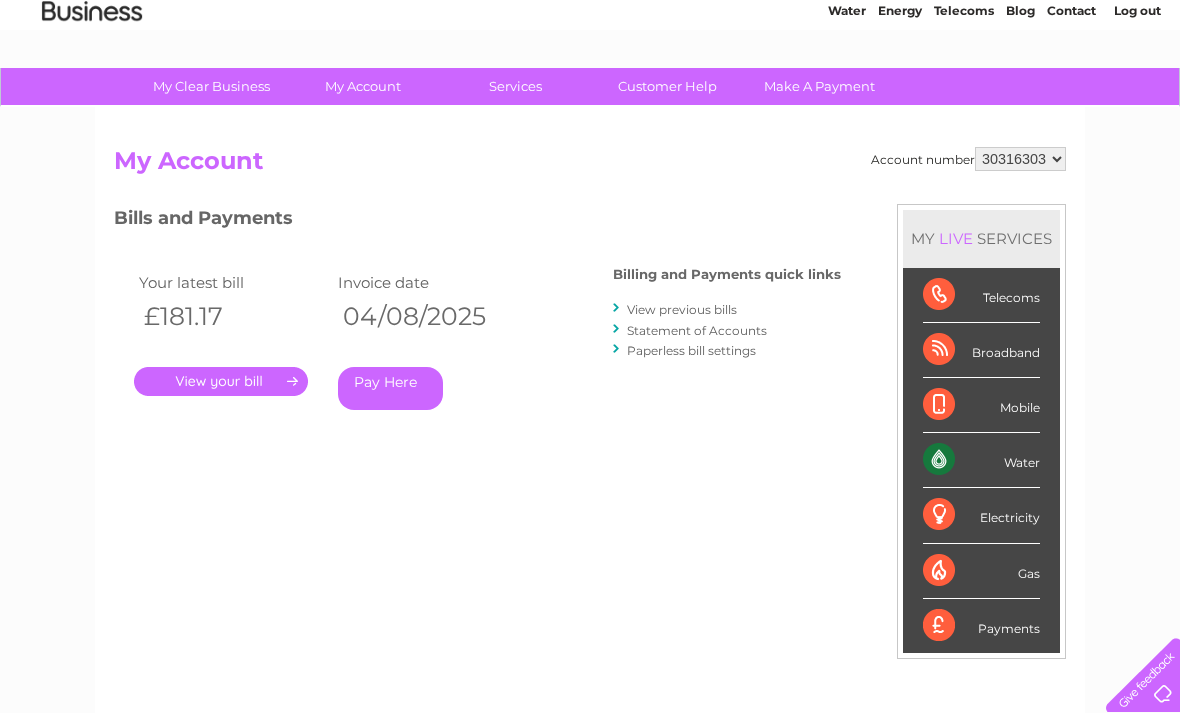 click on "Water" at bounding box center [981, 460] 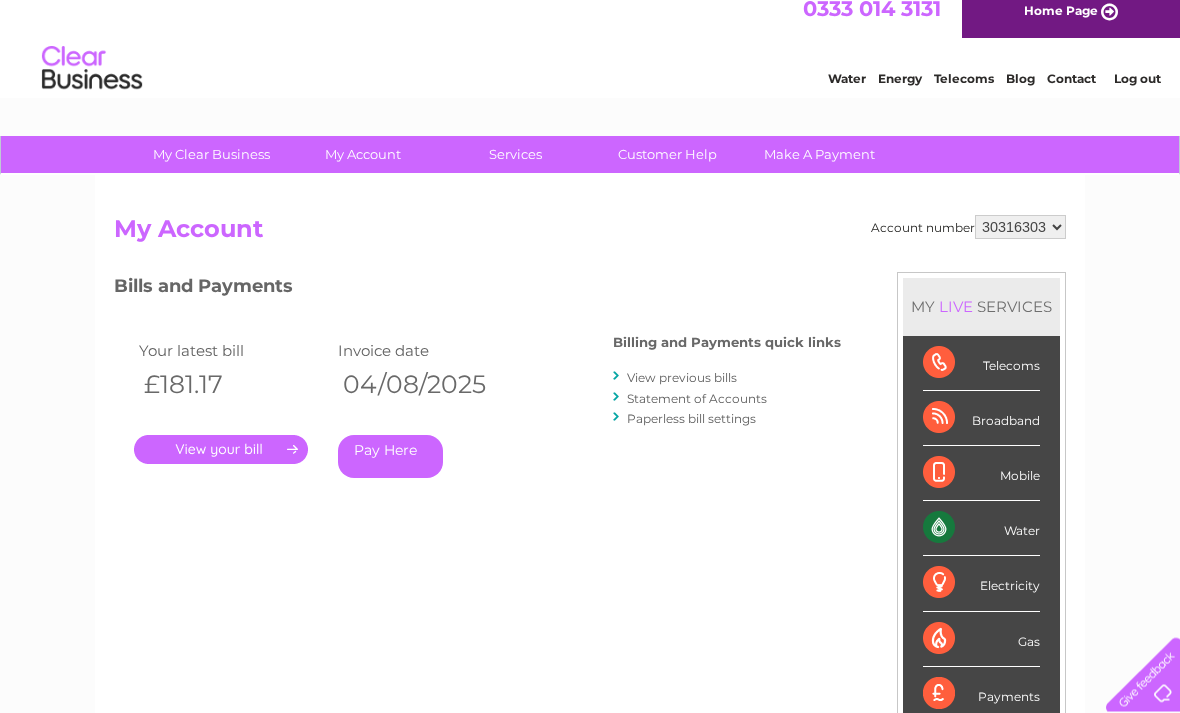 scroll, scrollTop: 14, scrollLeft: 0, axis: vertical 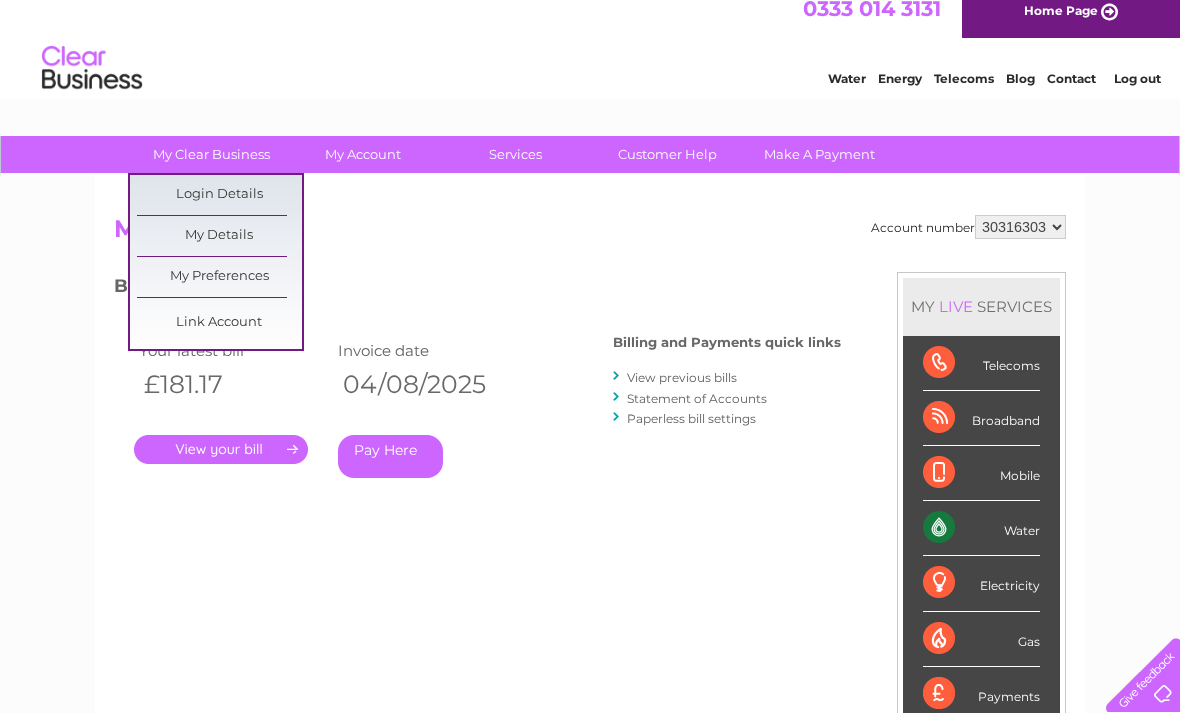 click on "My Details" at bounding box center (219, 236) 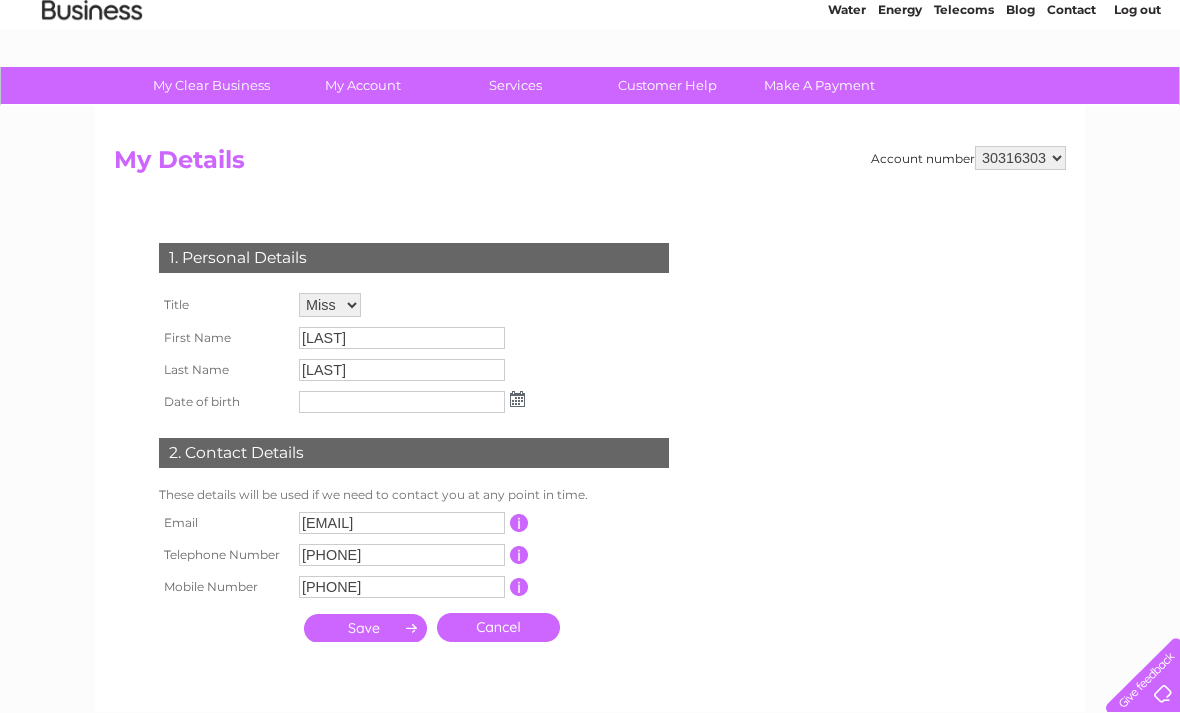 scroll, scrollTop: 0, scrollLeft: 0, axis: both 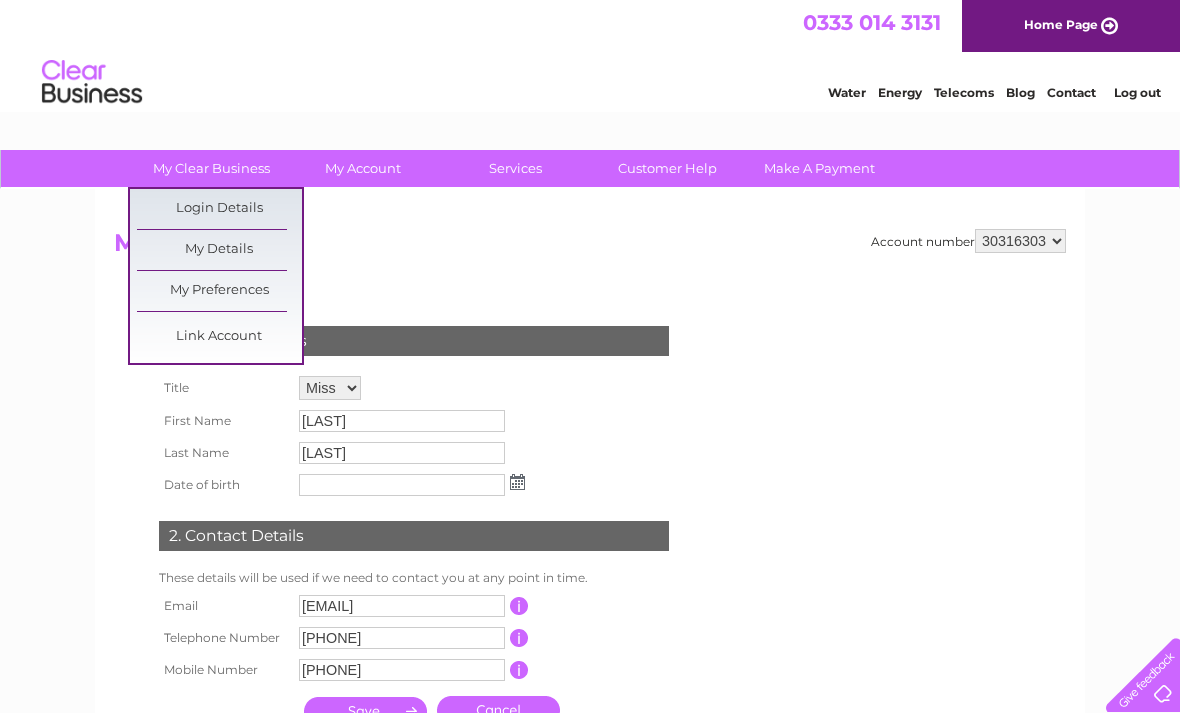 click on "My Preferences" at bounding box center (219, 291) 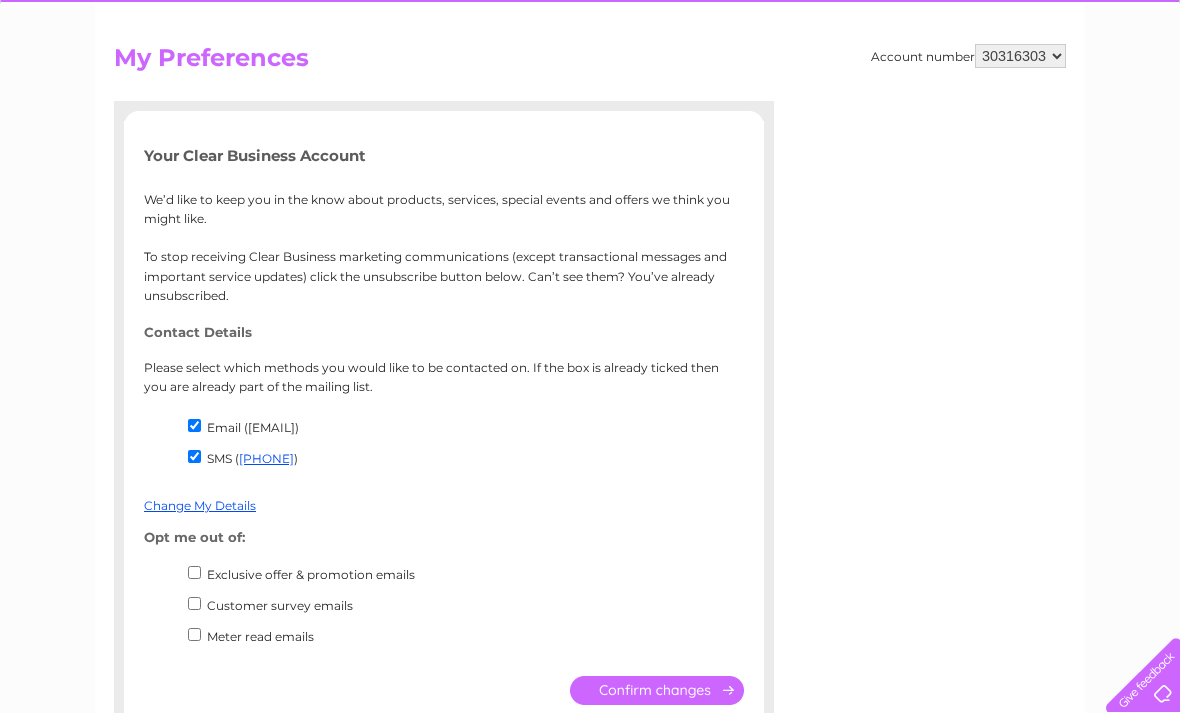scroll, scrollTop: 0, scrollLeft: 0, axis: both 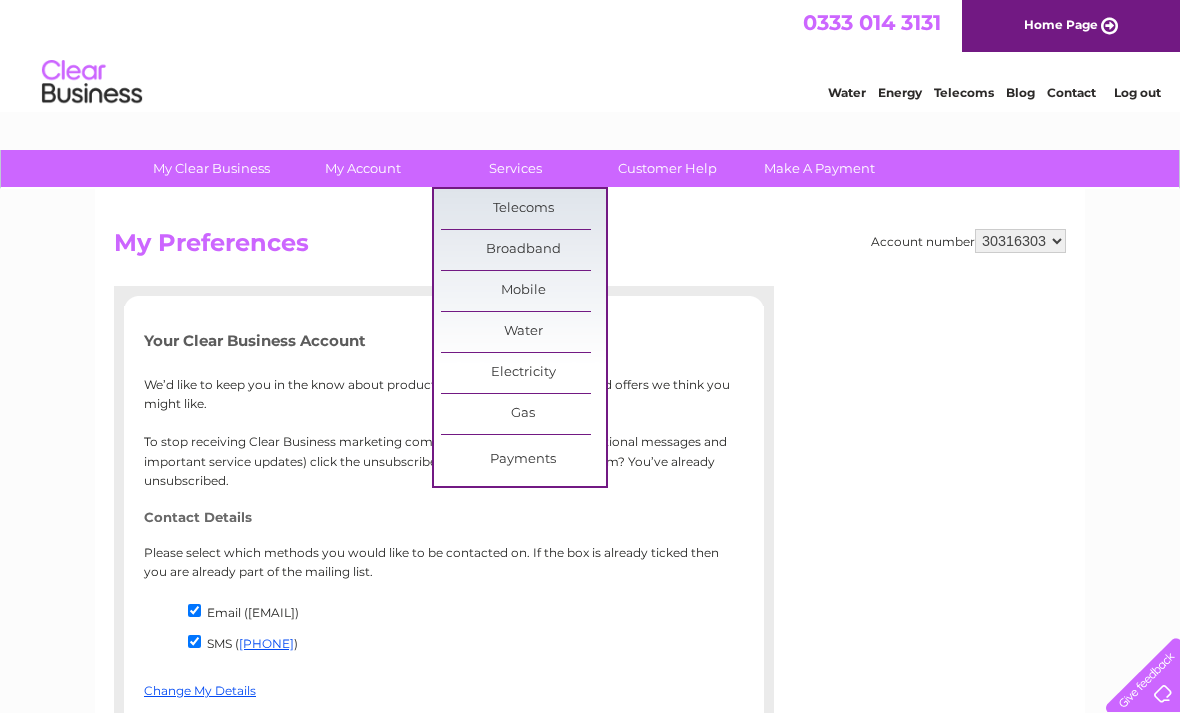 click on "Customer Help" at bounding box center [667, 168] 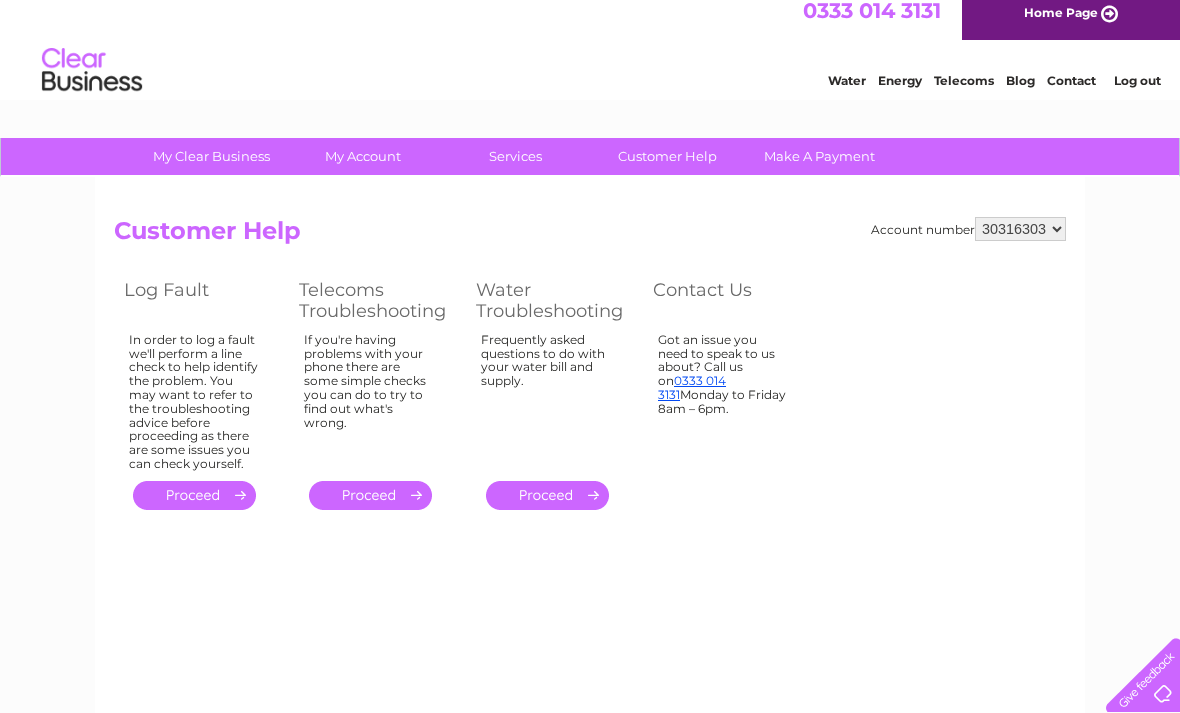 scroll, scrollTop: 6, scrollLeft: 0, axis: vertical 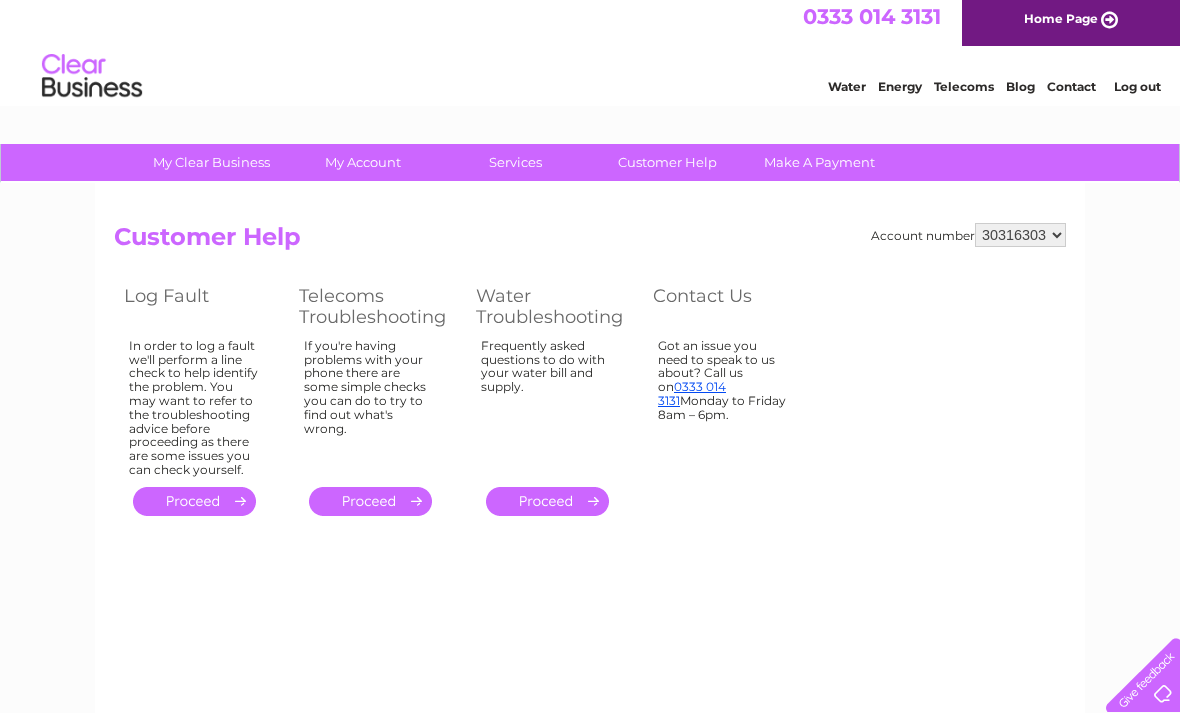 click on "." at bounding box center [547, 501] 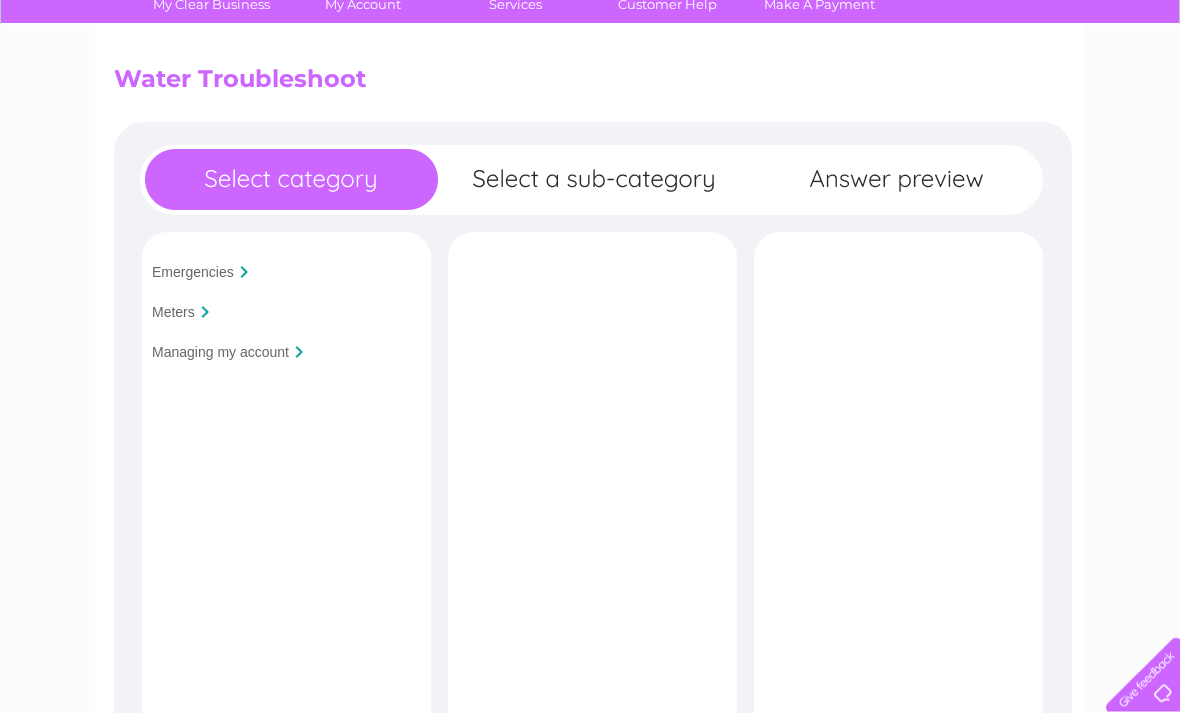 scroll, scrollTop: 164, scrollLeft: 0, axis: vertical 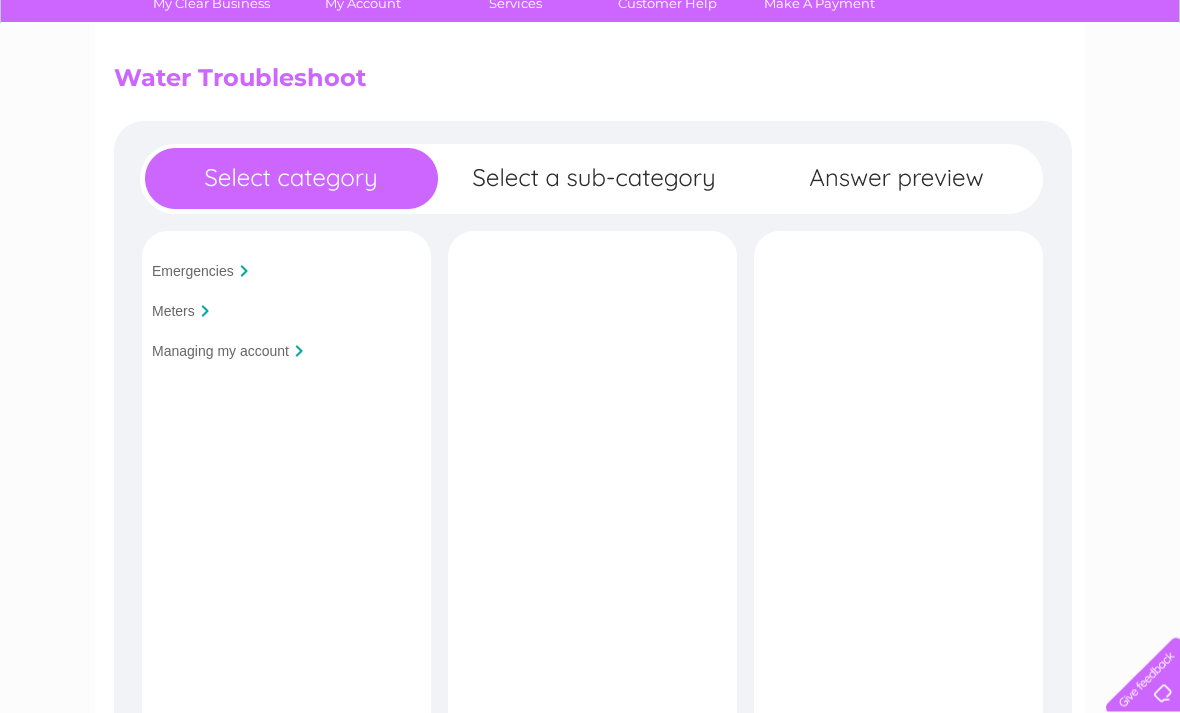 click on "Meters" at bounding box center [173, 312] 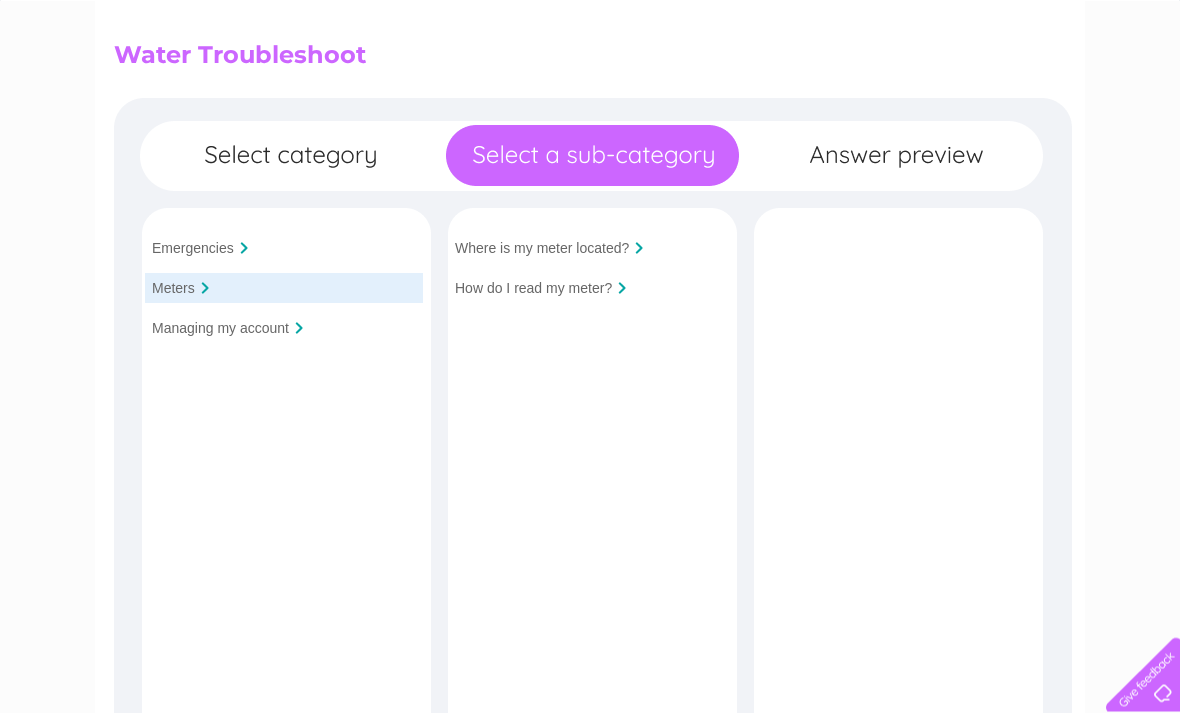 scroll, scrollTop: 194, scrollLeft: 0, axis: vertical 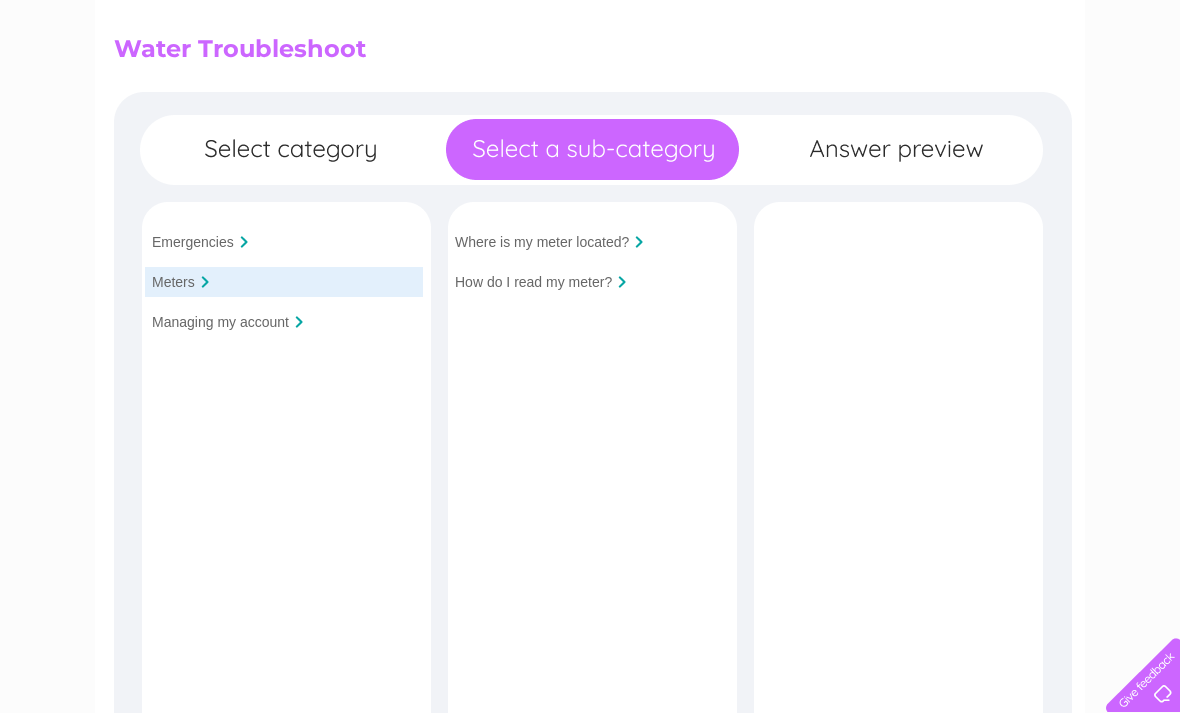 click on "Managing my account" at bounding box center (220, 322) 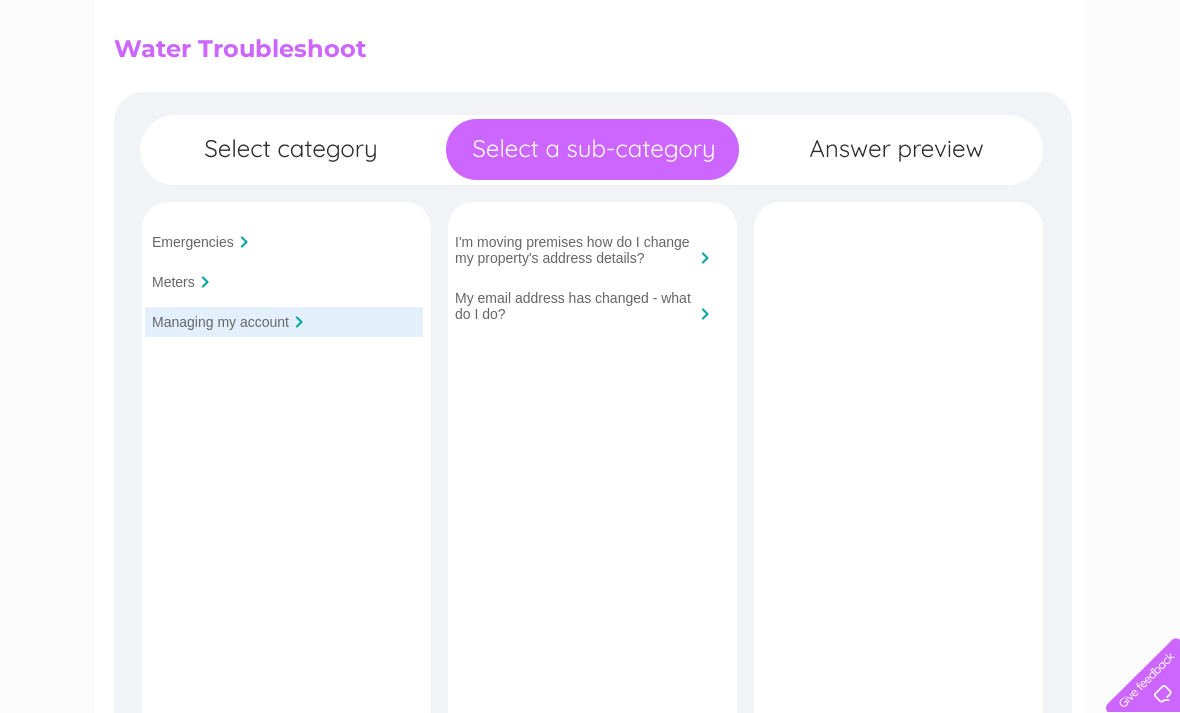 click on "Meters" at bounding box center (173, 282) 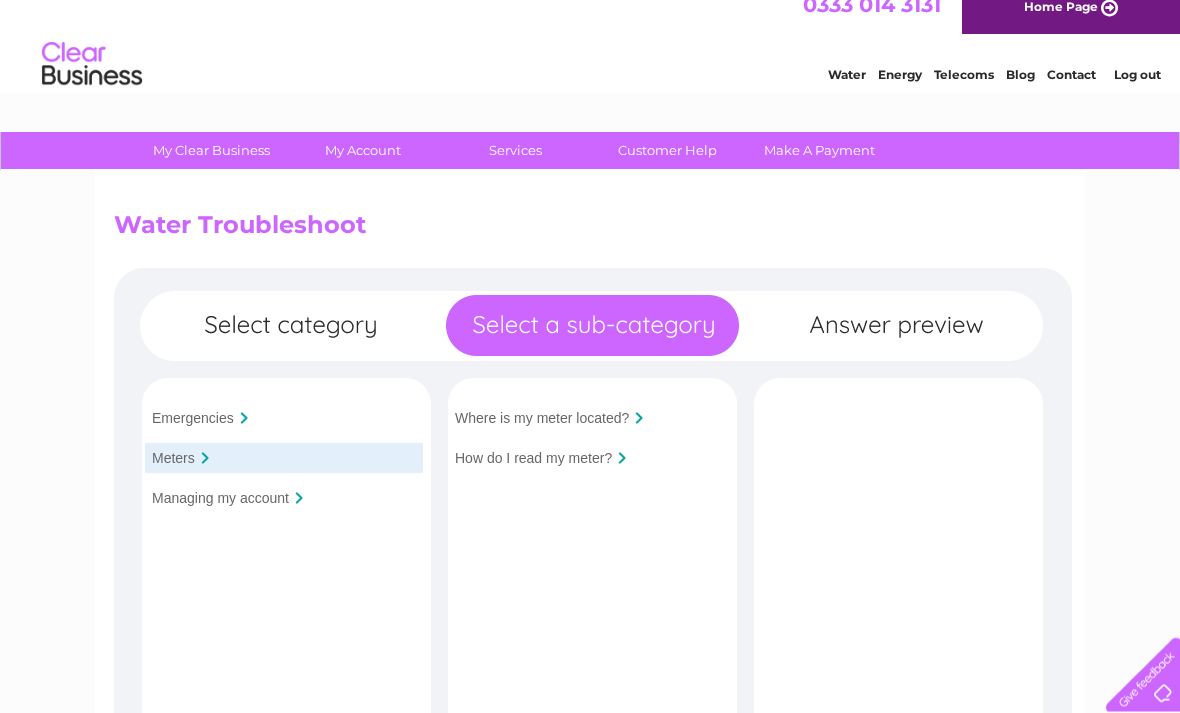 scroll, scrollTop: 0, scrollLeft: 0, axis: both 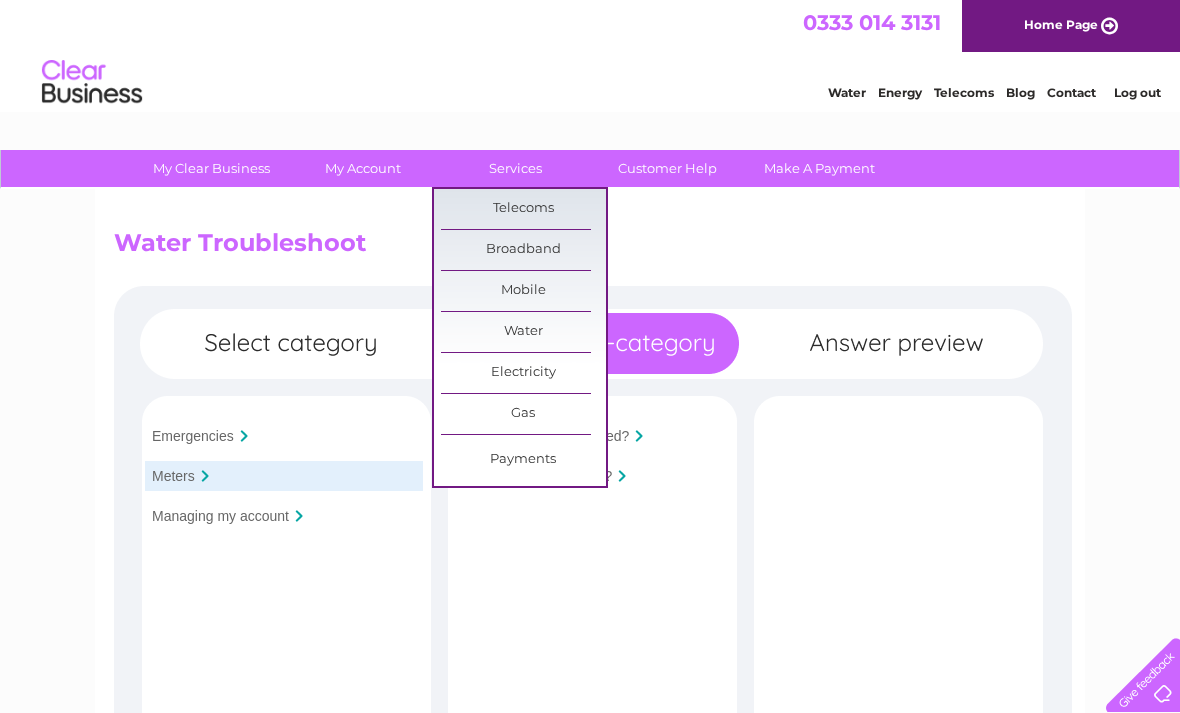 click on "Customer Help" at bounding box center [667, 168] 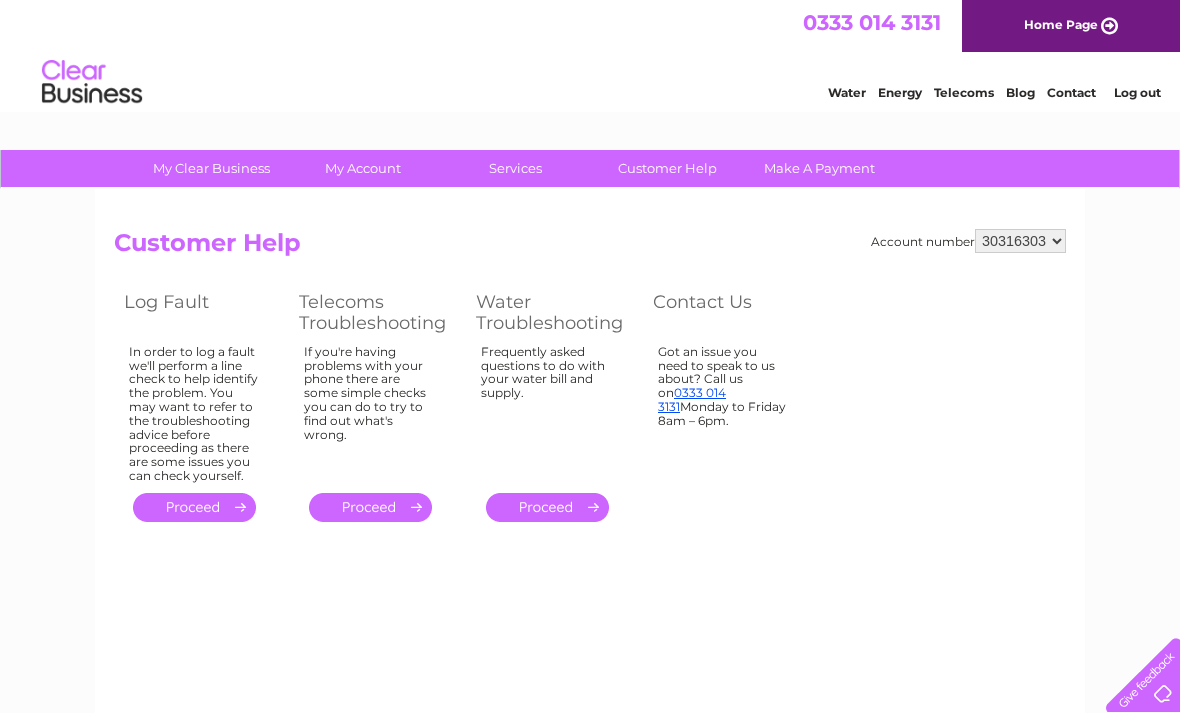 scroll, scrollTop: 0, scrollLeft: 0, axis: both 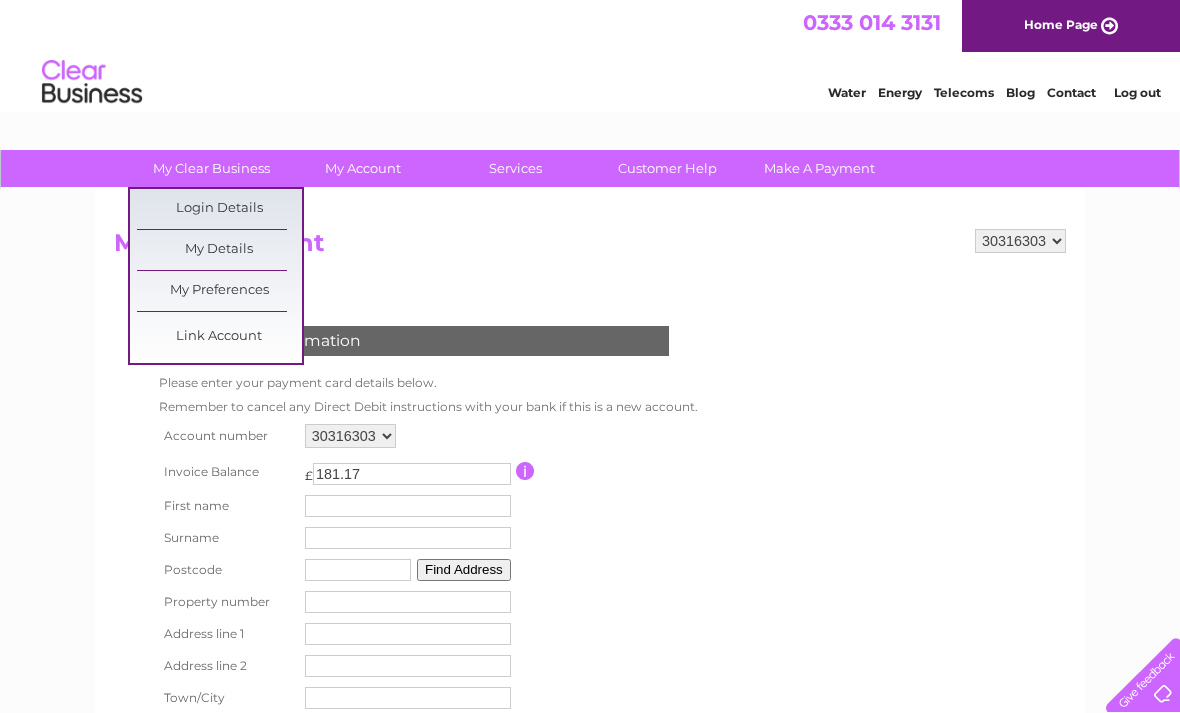 click on "Login Details" at bounding box center (219, 209) 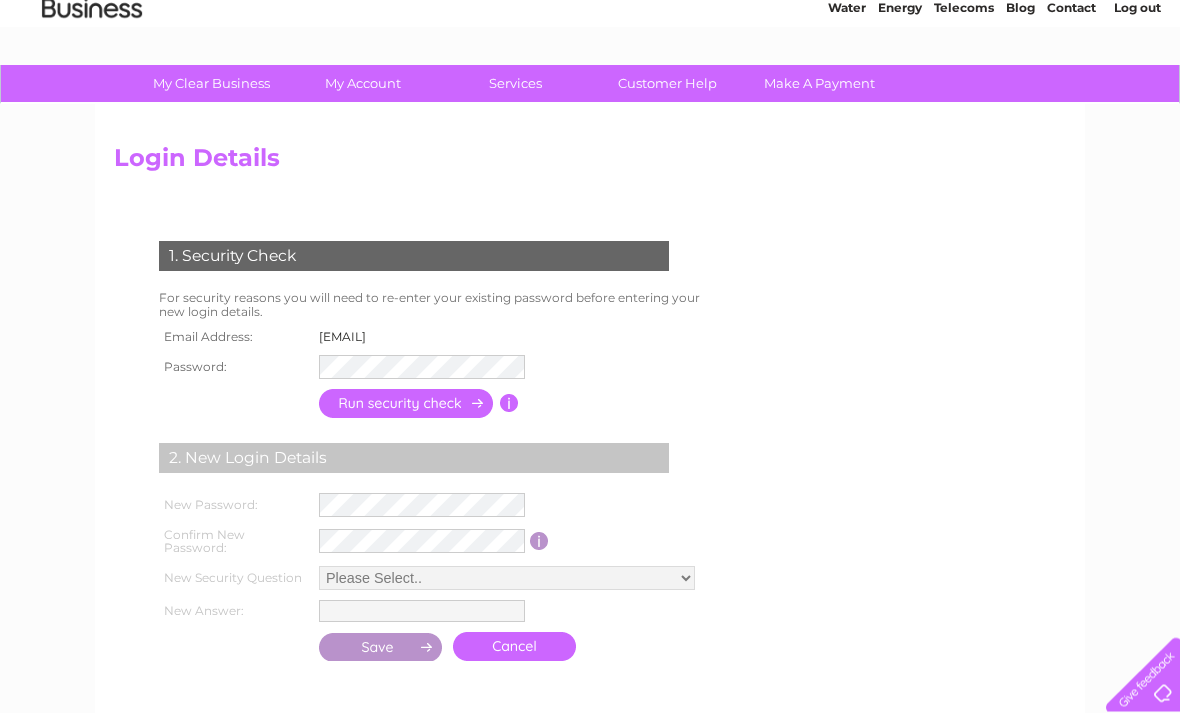 scroll, scrollTop: 0, scrollLeft: 0, axis: both 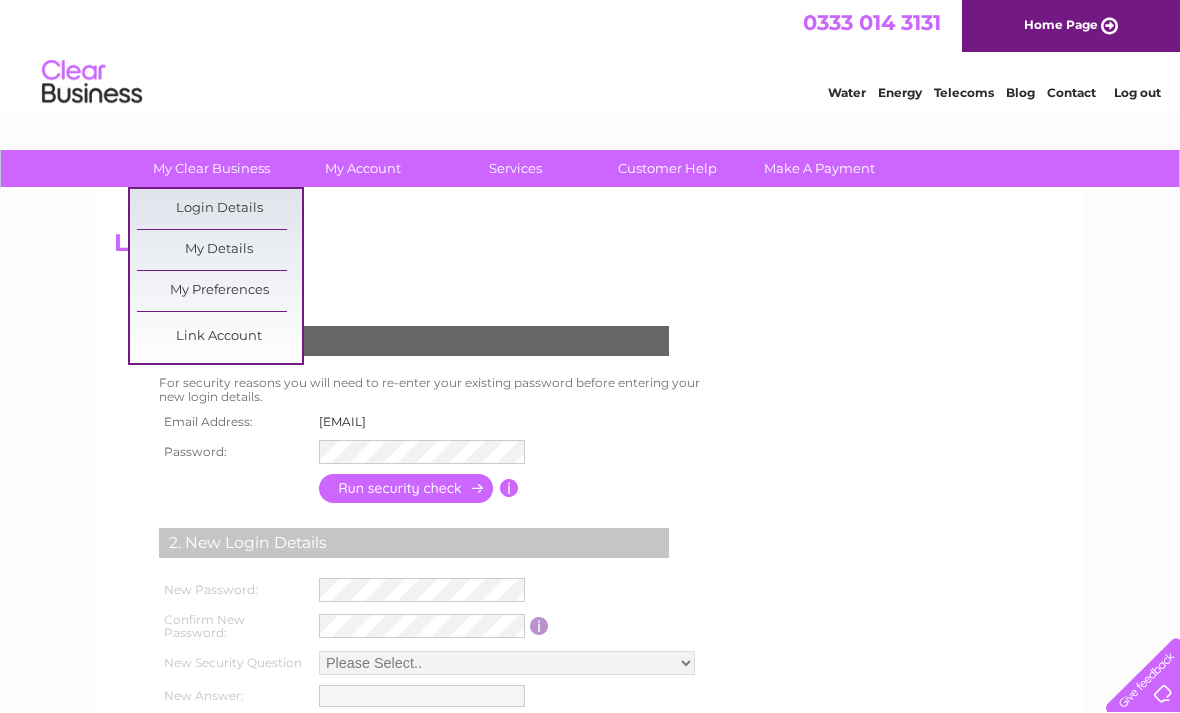 click on "My Details" at bounding box center (219, 250) 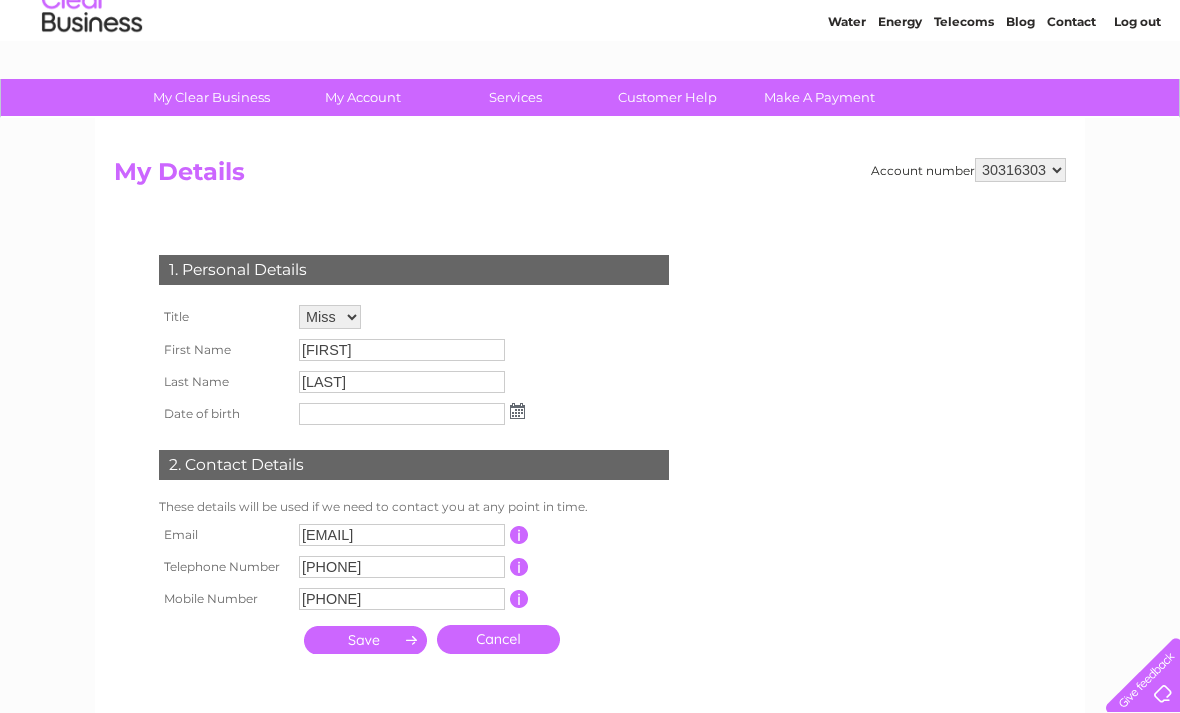scroll, scrollTop: 0, scrollLeft: 0, axis: both 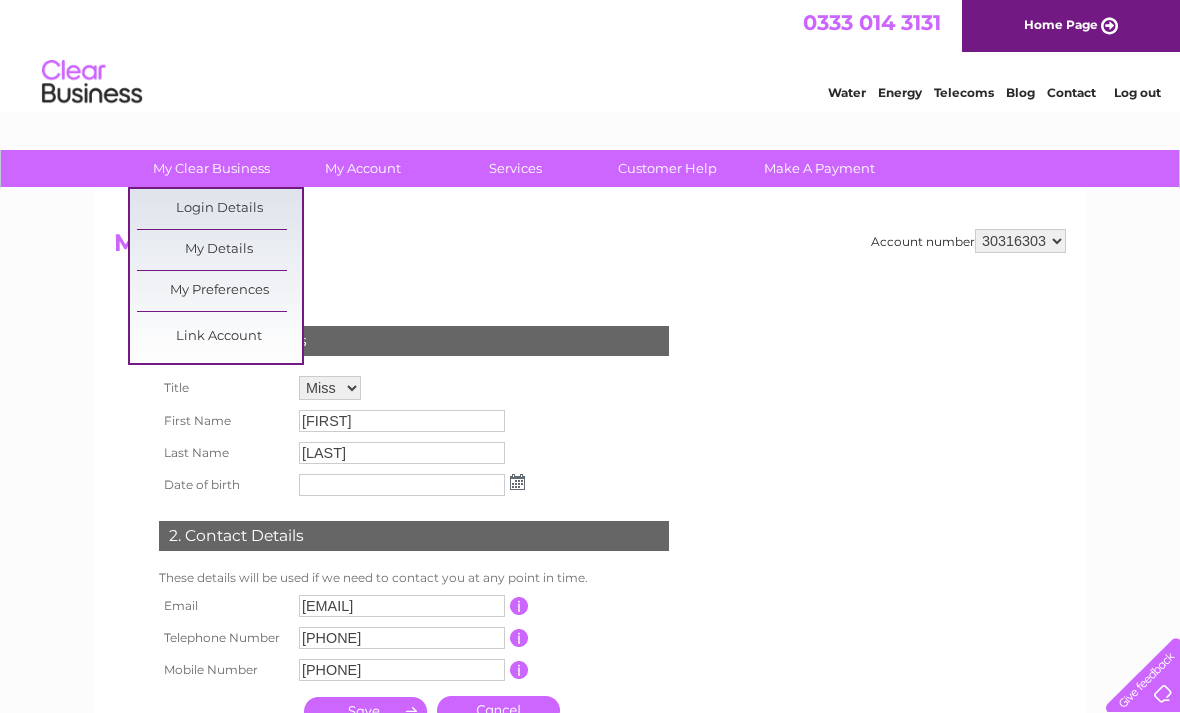 click on "My Preferences" at bounding box center (219, 291) 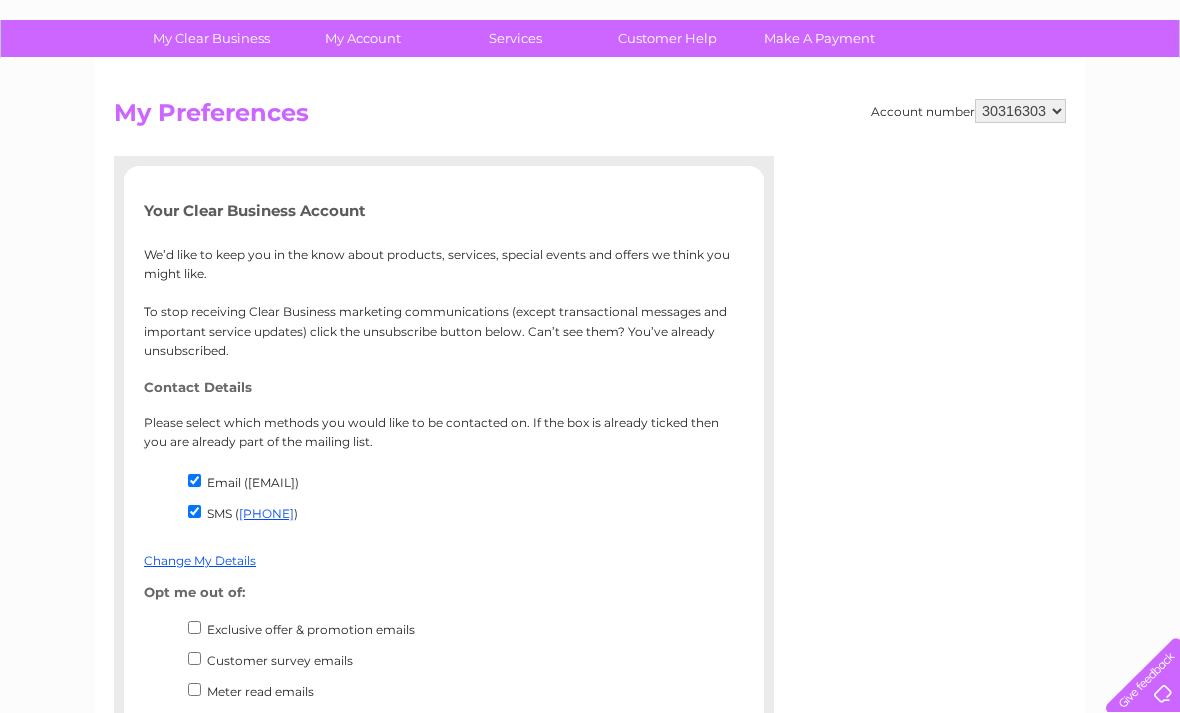 scroll, scrollTop: 0, scrollLeft: 0, axis: both 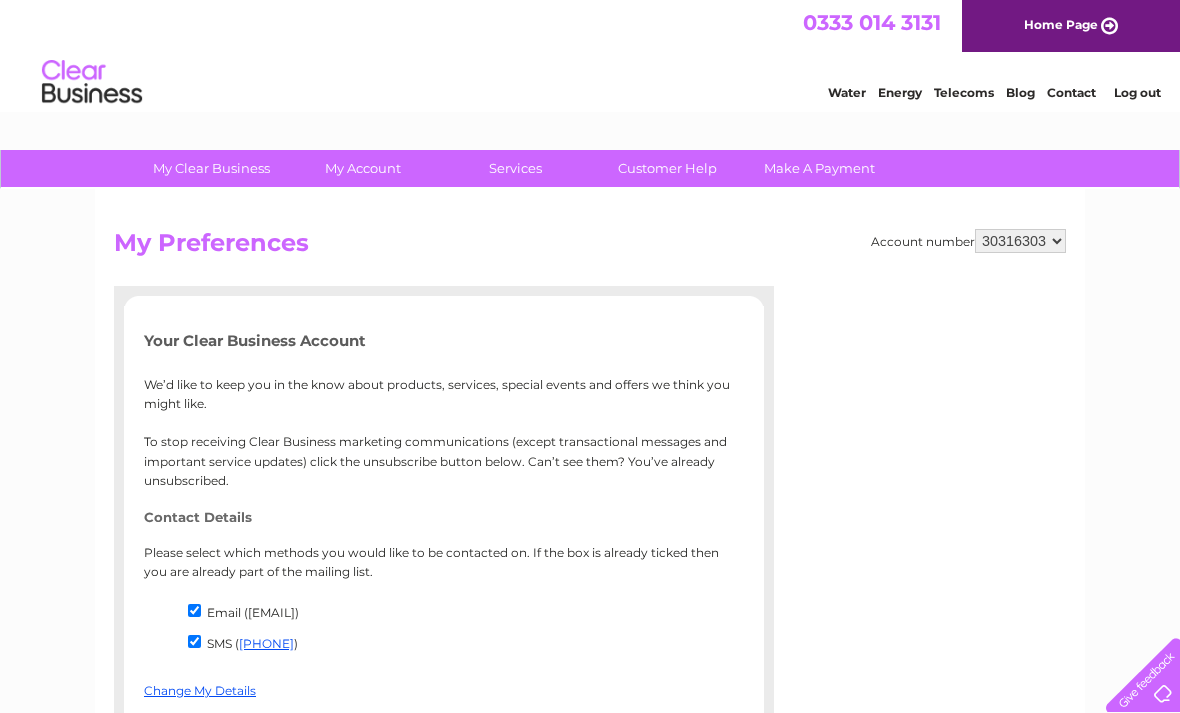click on "Water" at bounding box center [847, 92] 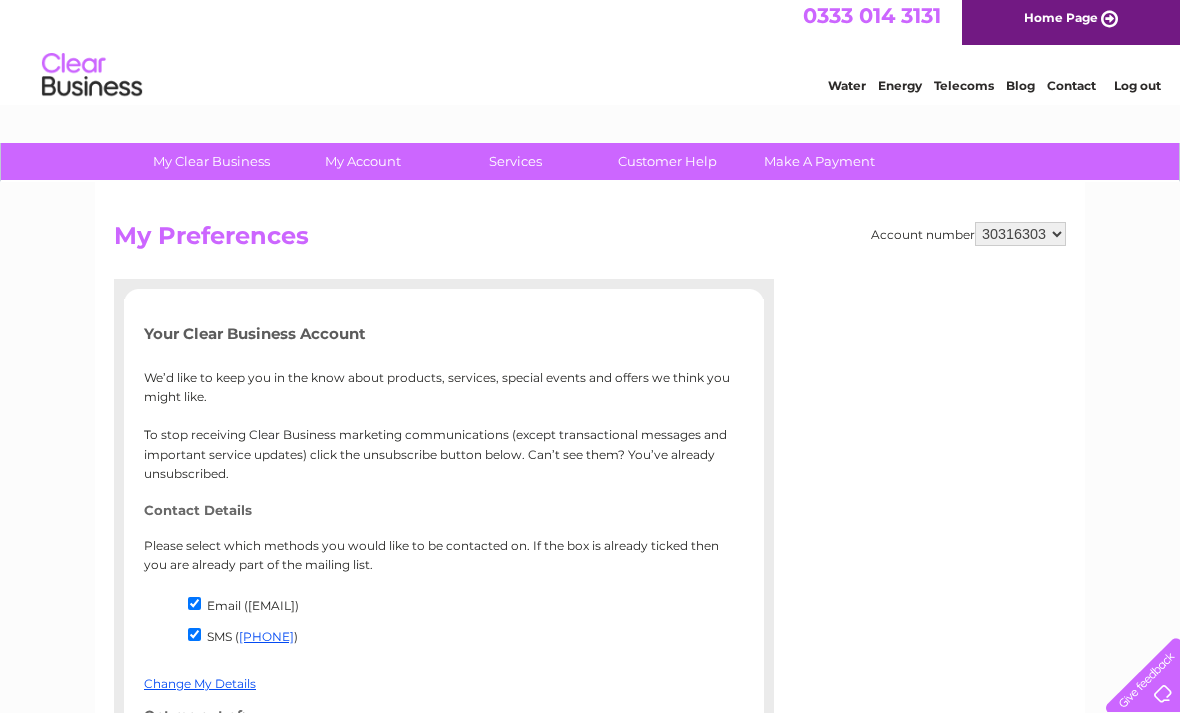 scroll, scrollTop: 8, scrollLeft: 0, axis: vertical 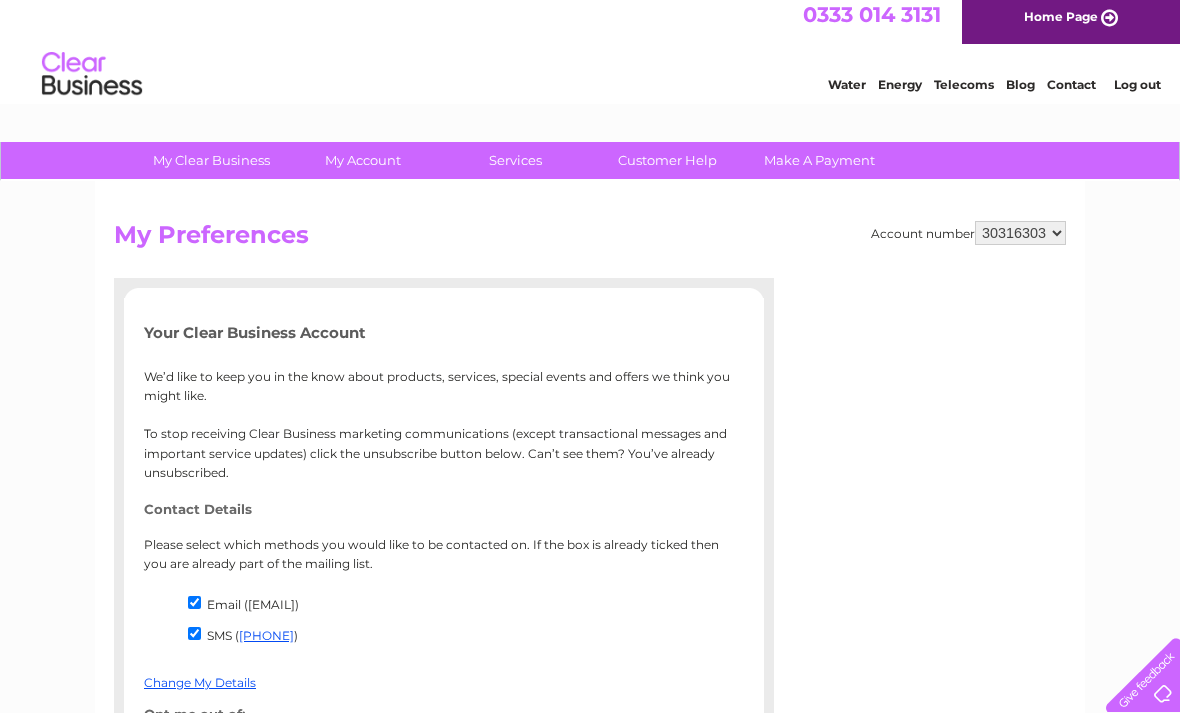 click on "Customer Help" at bounding box center [667, 160] 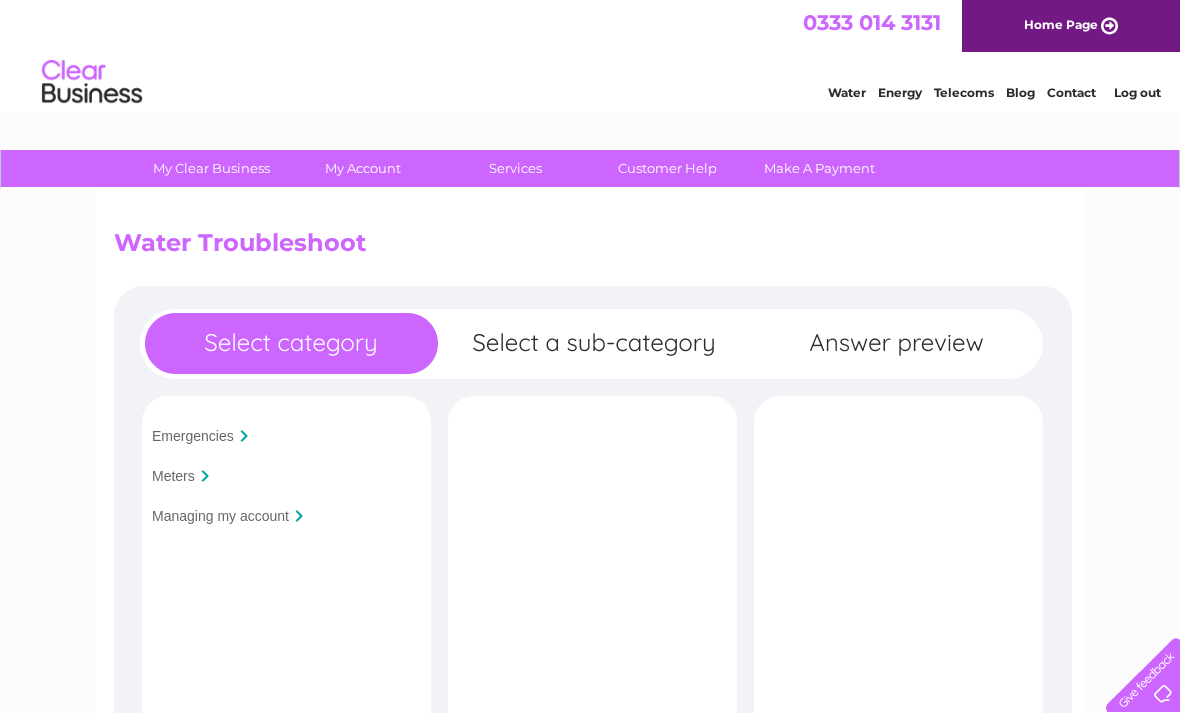 scroll, scrollTop: 10, scrollLeft: 0, axis: vertical 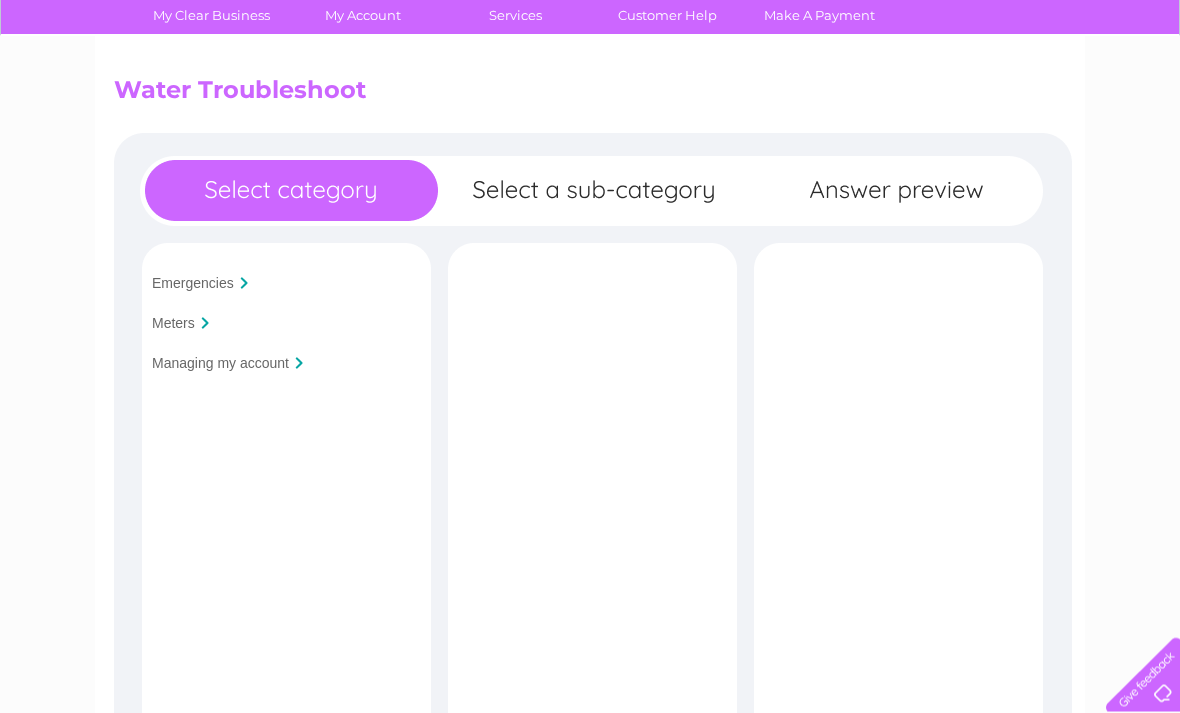 click on "Emergencies" at bounding box center (193, 284) 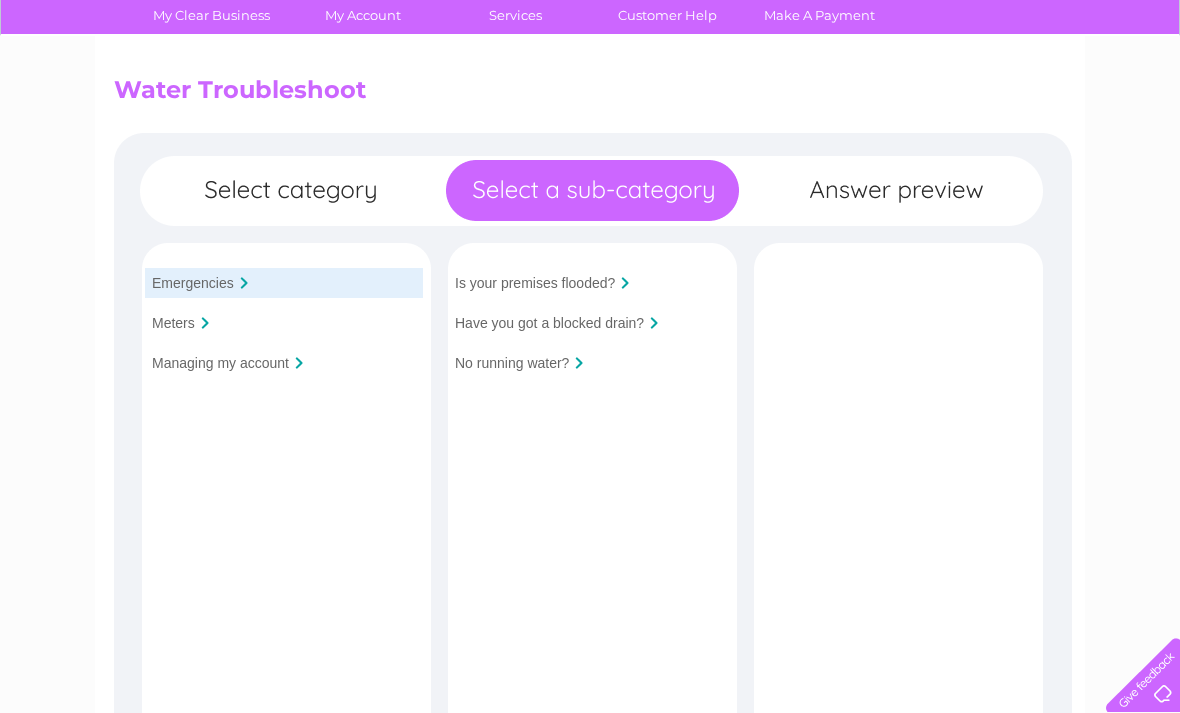 click on "Meters" at bounding box center [173, 323] 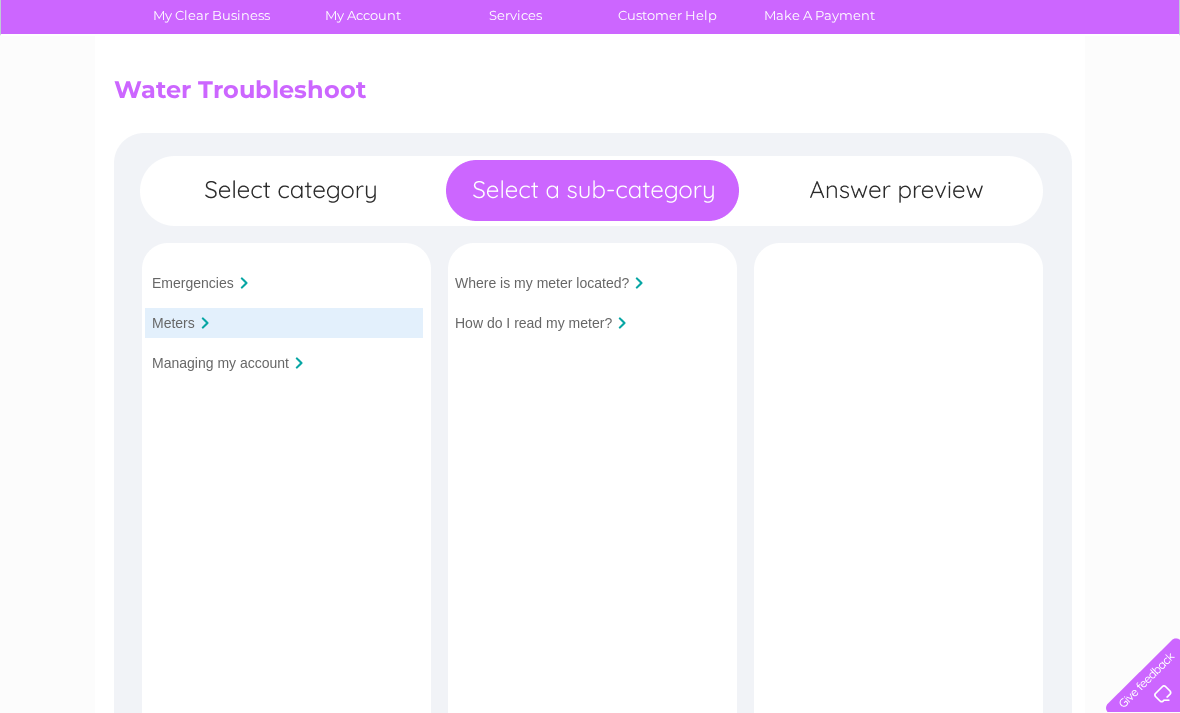 click on "Where is my meter located?" at bounding box center [542, 283] 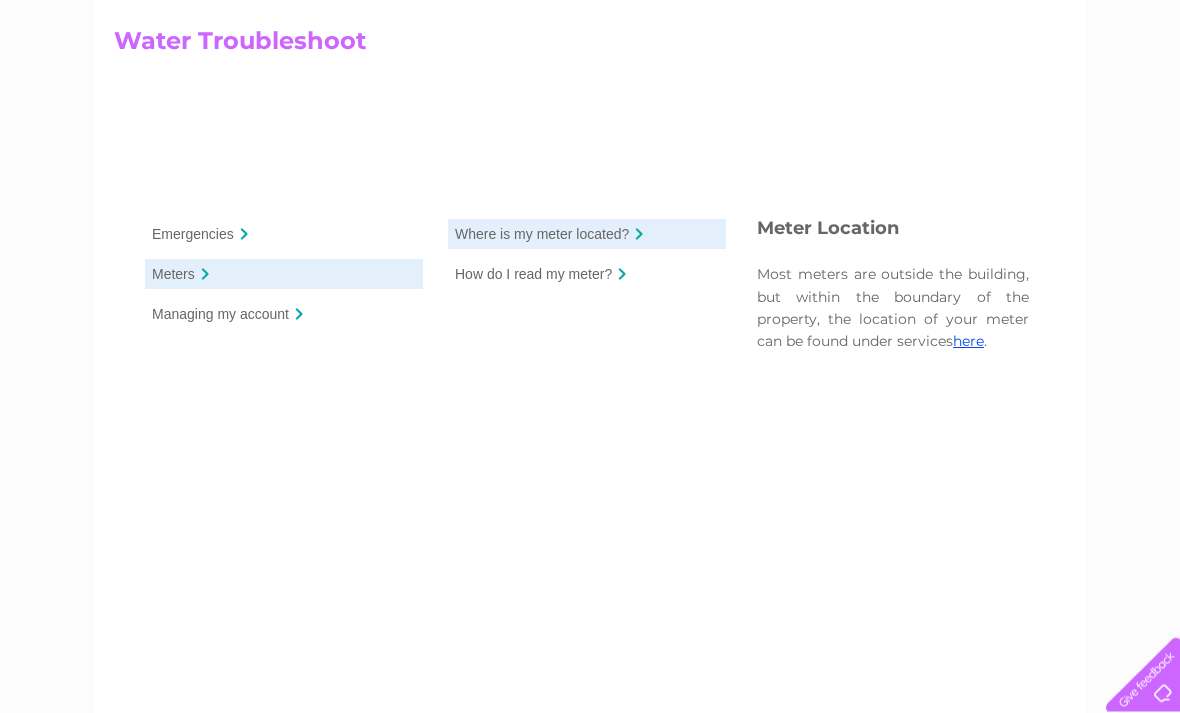scroll, scrollTop: 205, scrollLeft: 0, axis: vertical 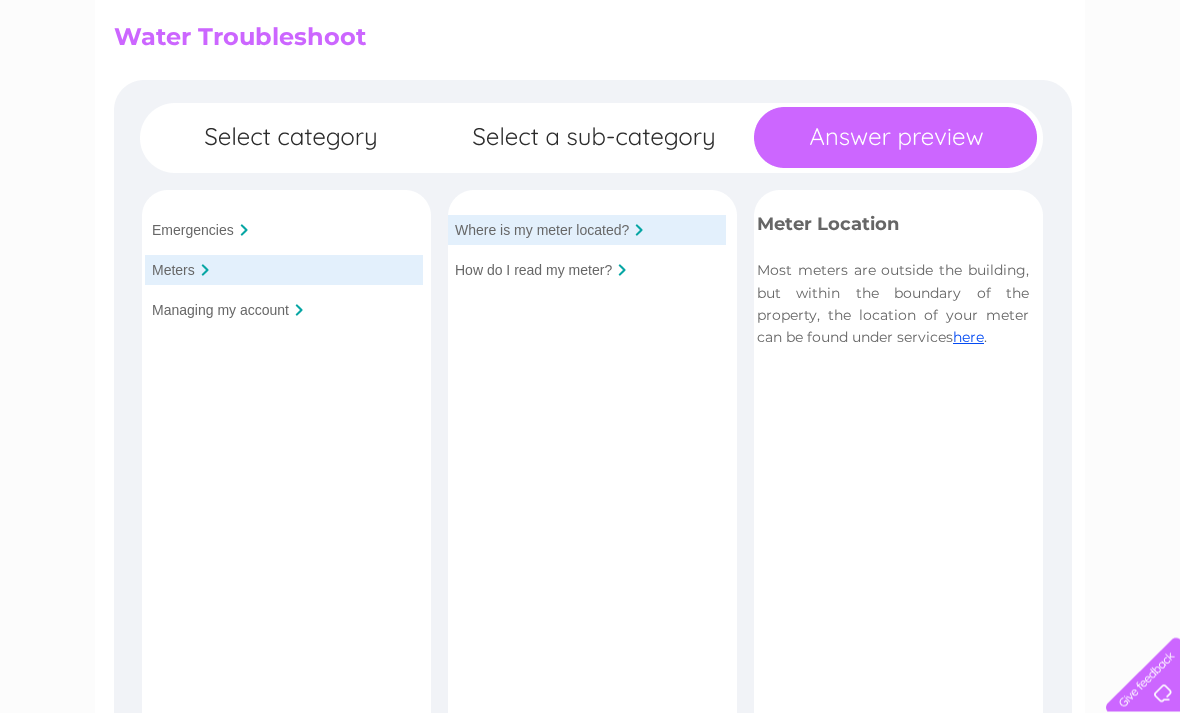 click on "How do I read my meter?" at bounding box center (587, 271) 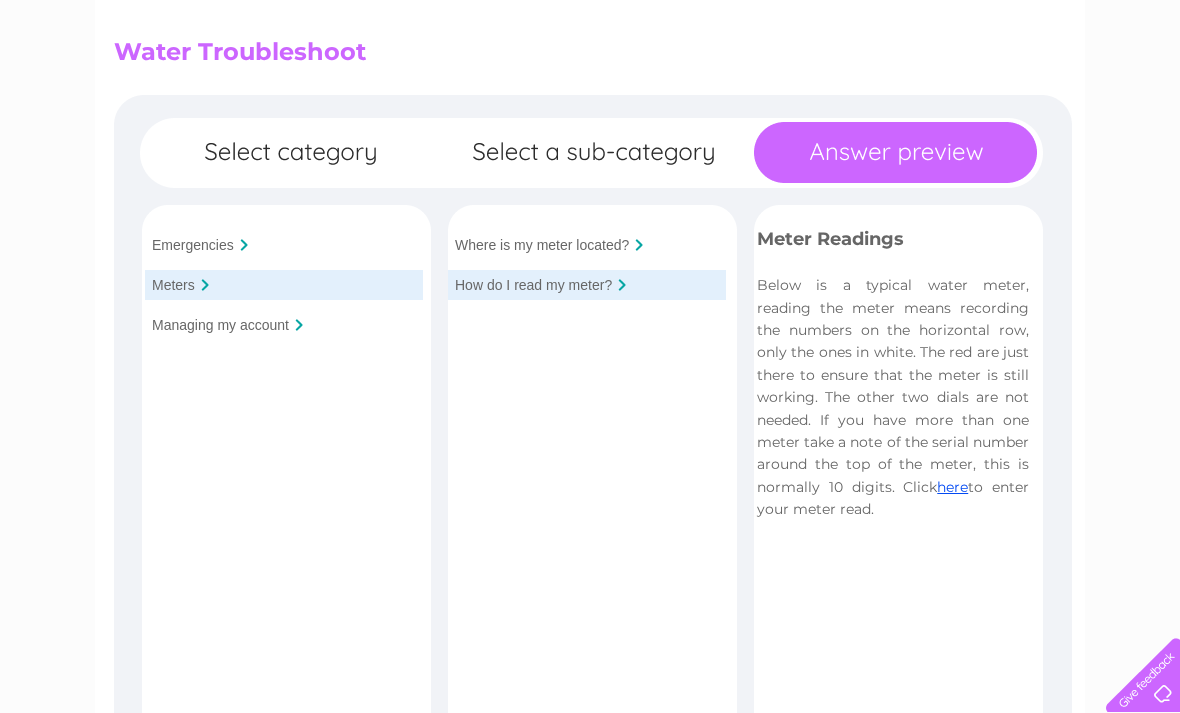 scroll, scrollTop: 190, scrollLeft: 0, axis: vertical 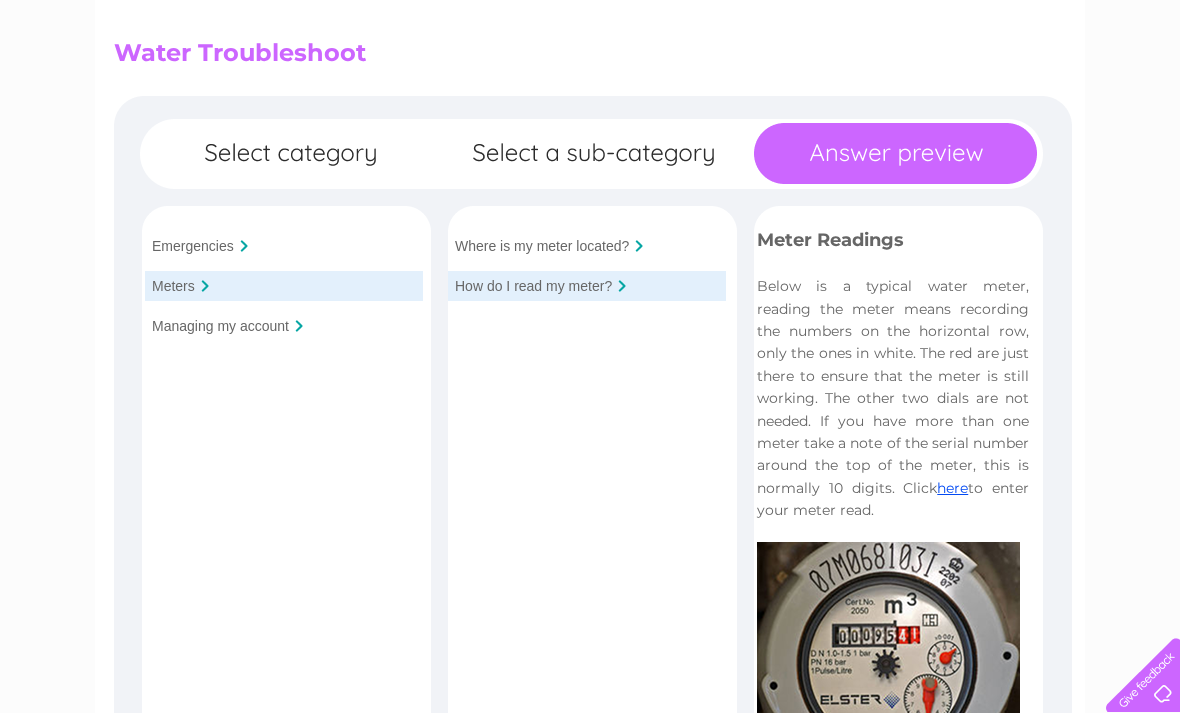 click on "here" at bounding box center (952, 488) 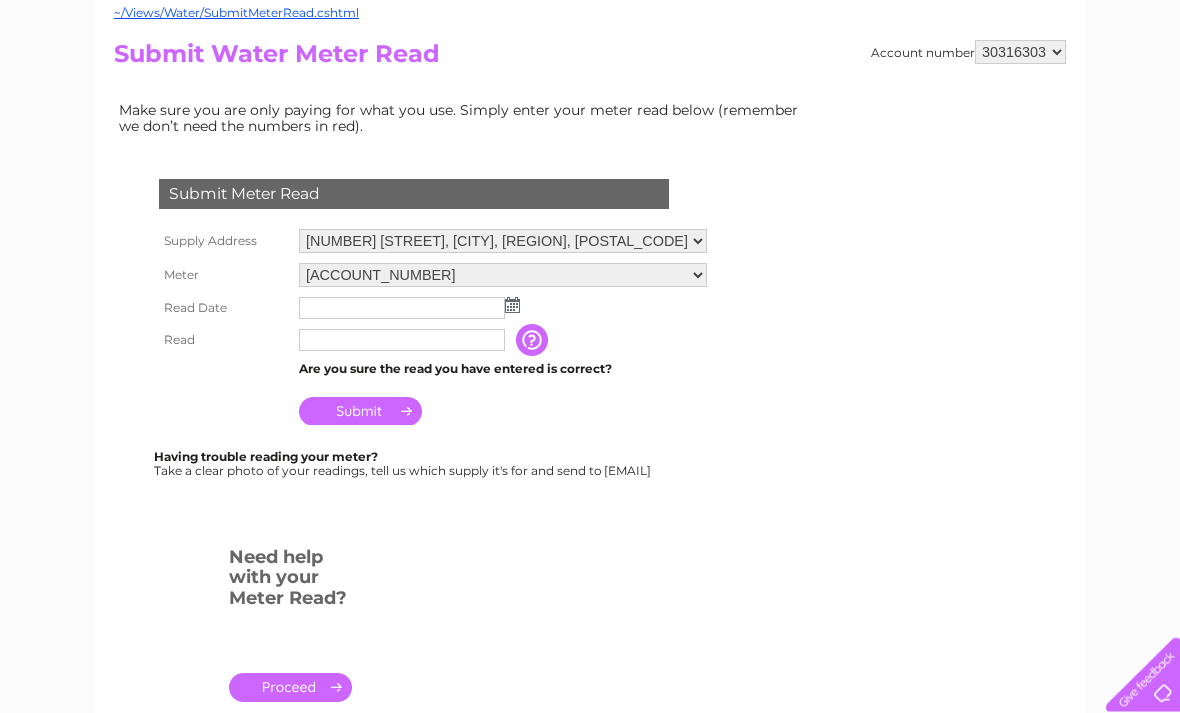scroll, scrollTop: 206, scrollLeft: 0, axis: vertical 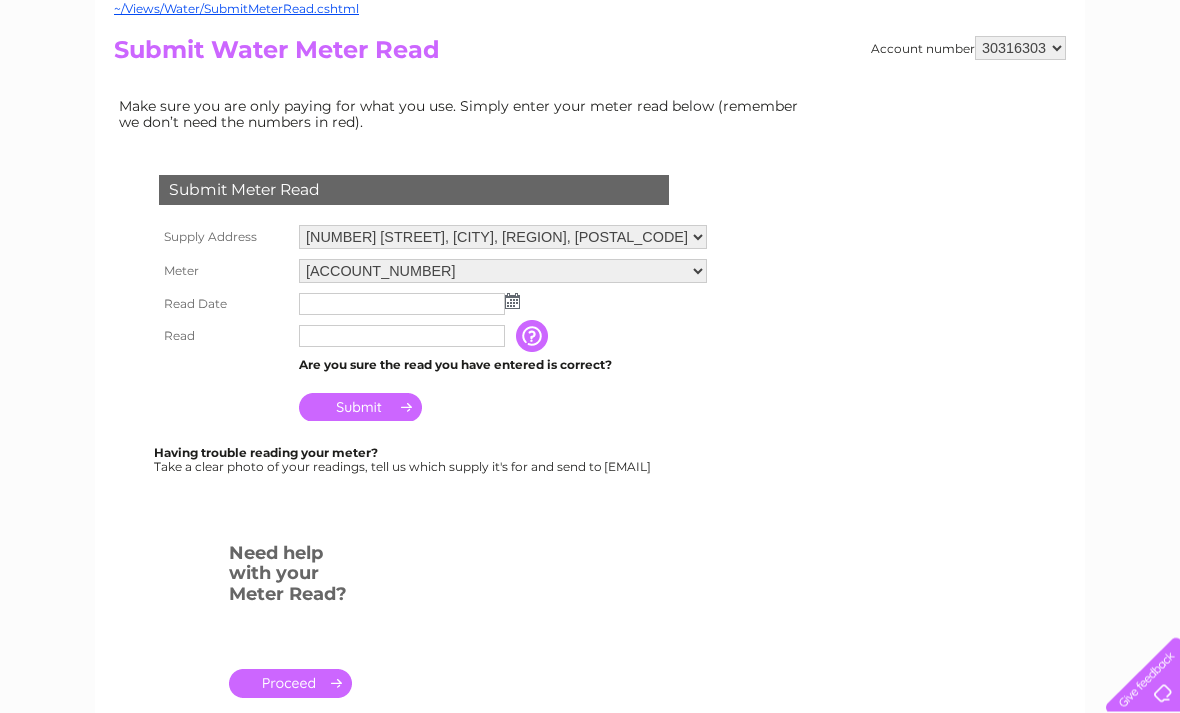 click on "06ELSTER07A194532" at bounding box center (503, 272) 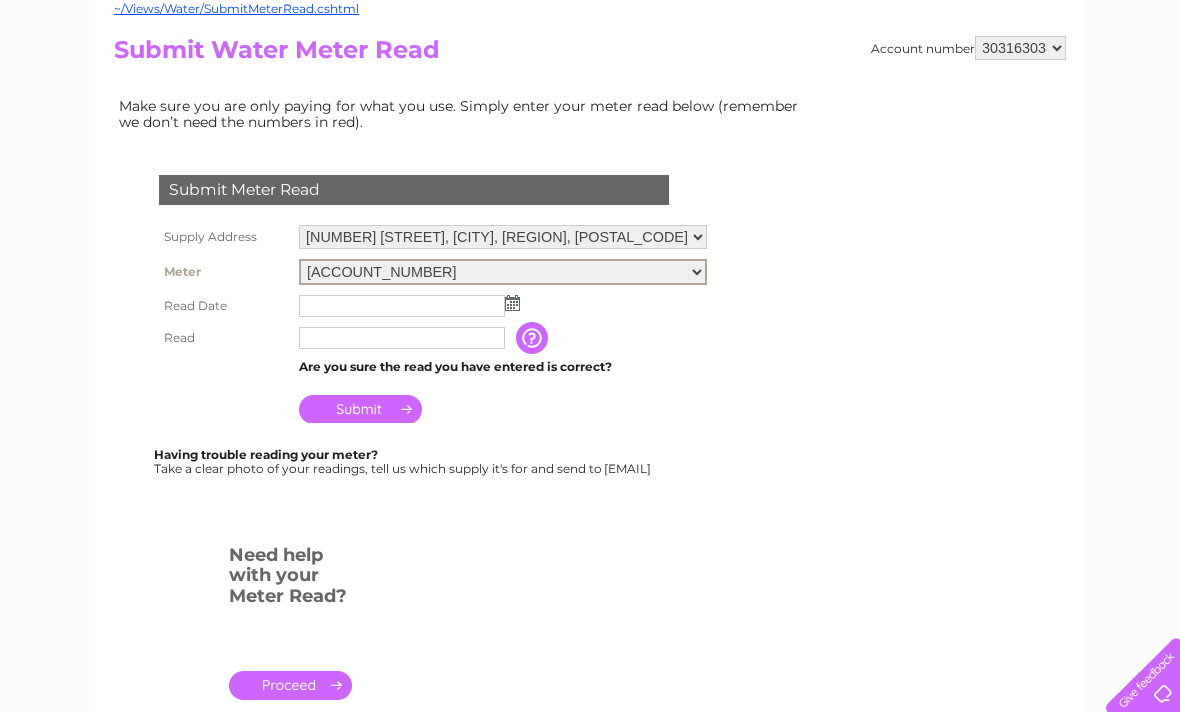 click at bounding box center [512, 303] 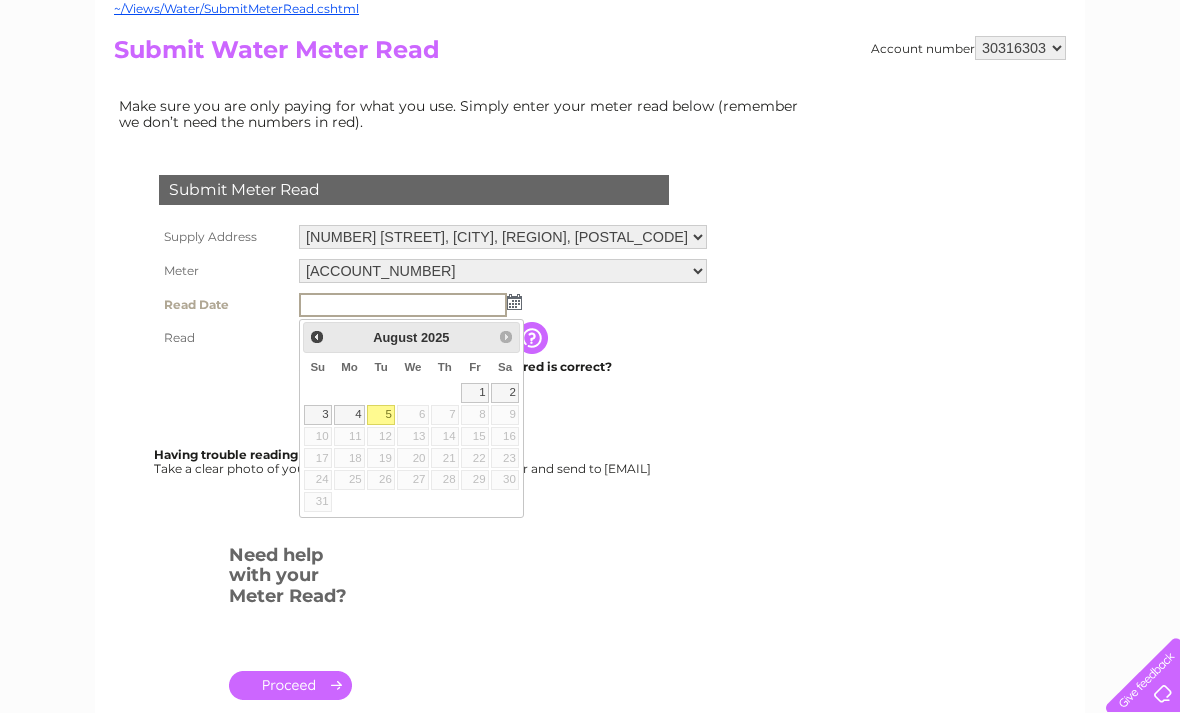click on "1" at bounding box center [475, 393] 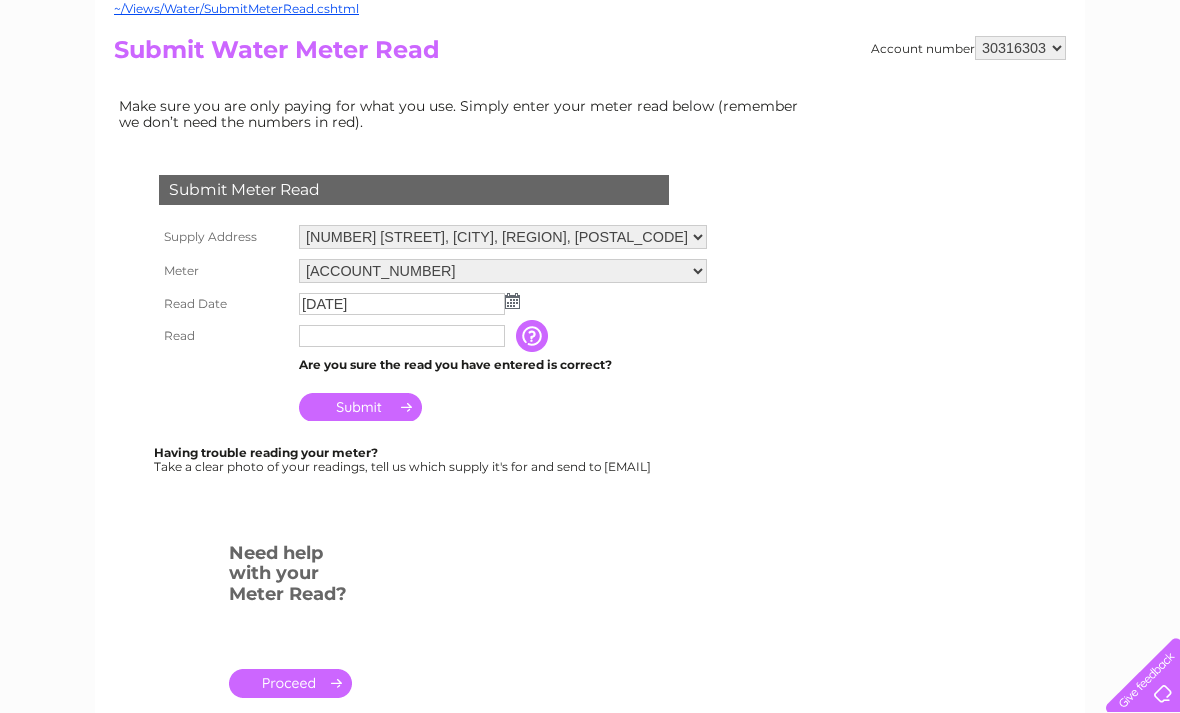 click at bounding box center (402, 336) 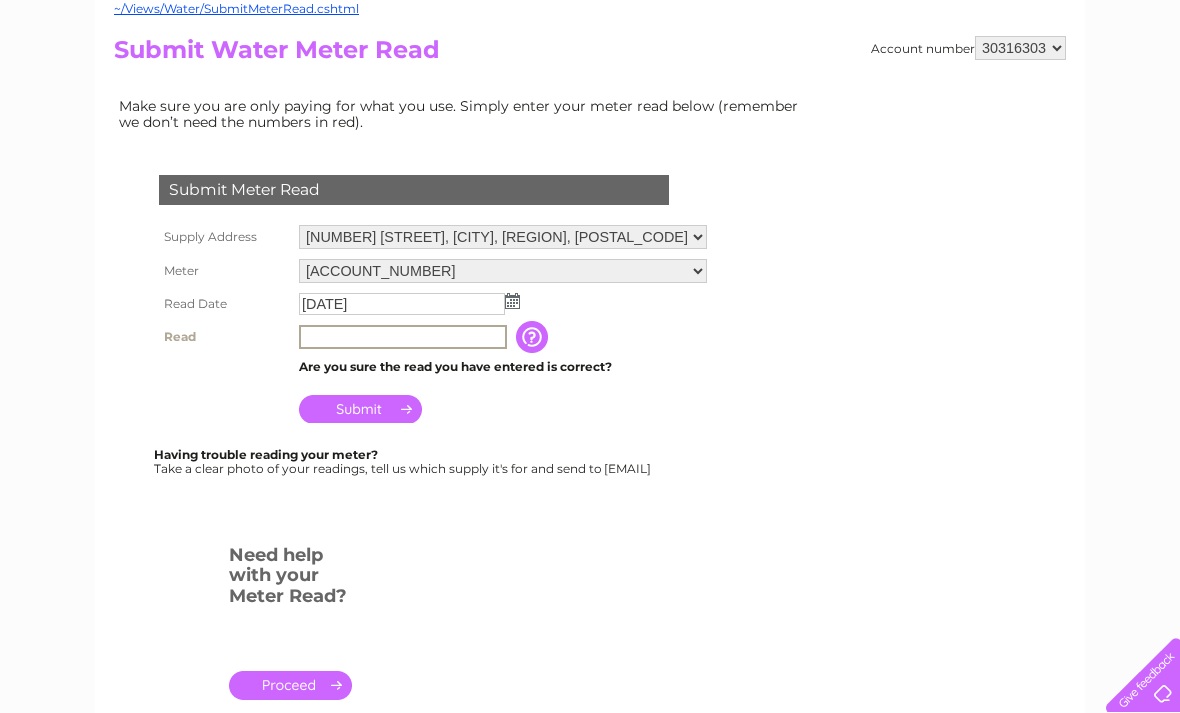 scroll, scrollTop: 206, scrollLeft: 0, axis: vertical 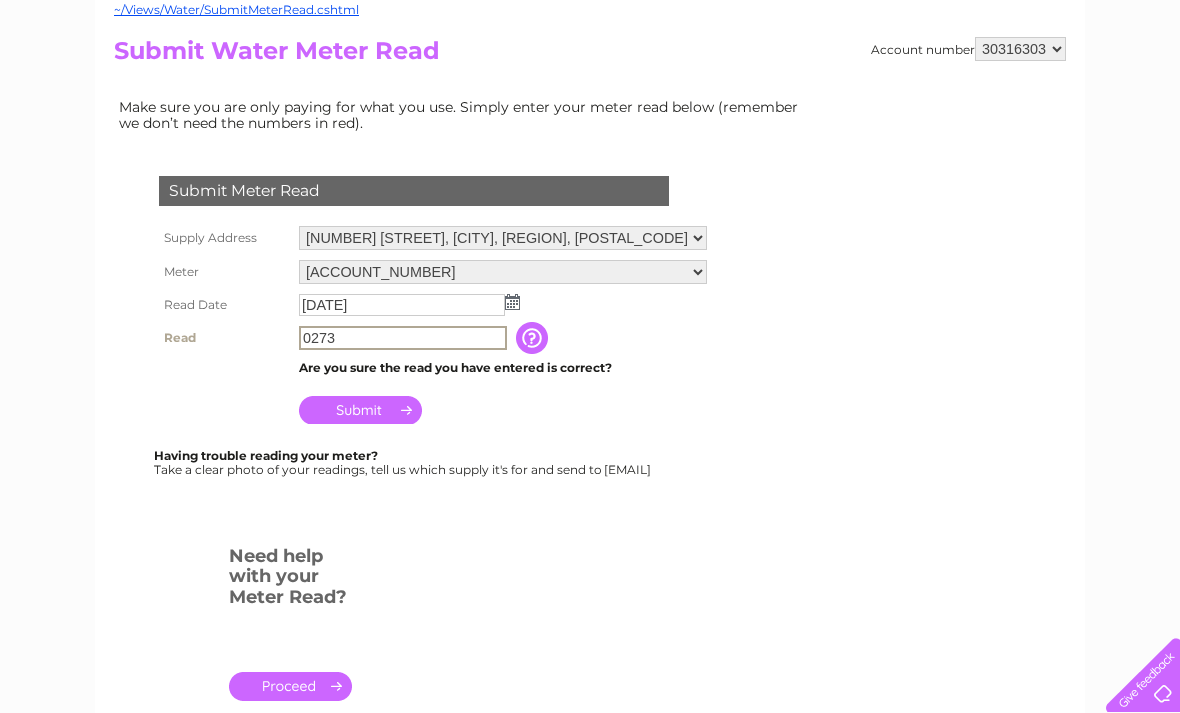 click at bounding box center [534, 338] 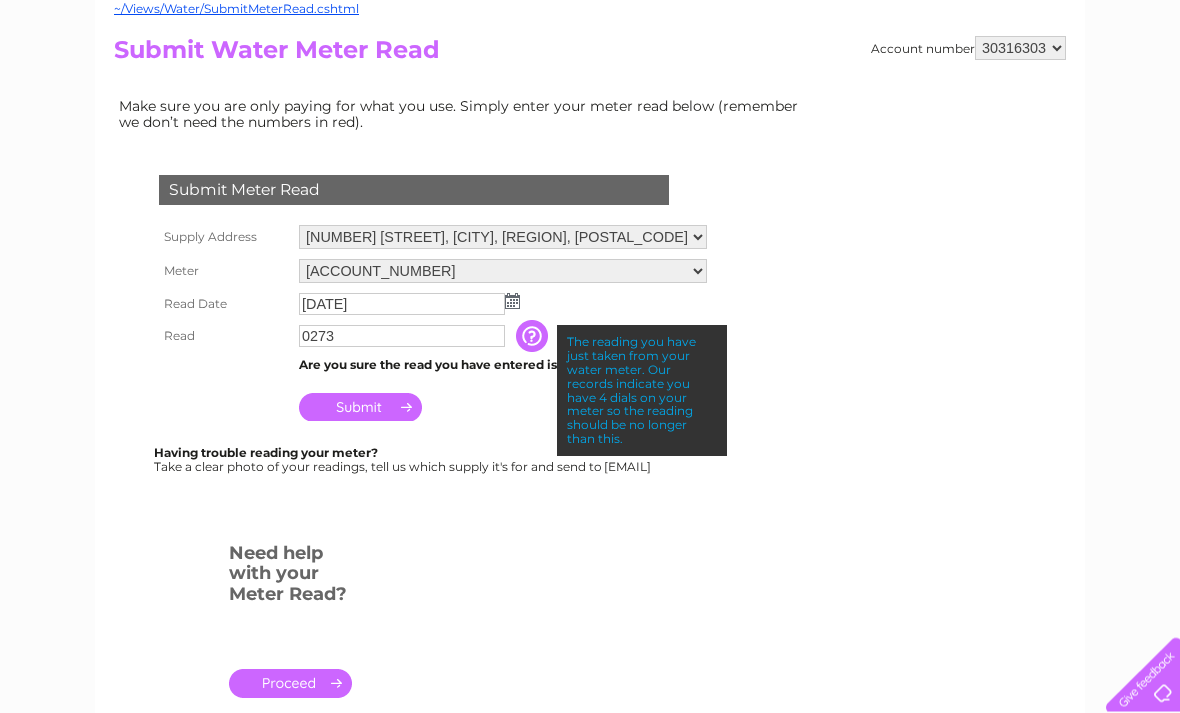 click on "0273" at bounding box center [402, 337] 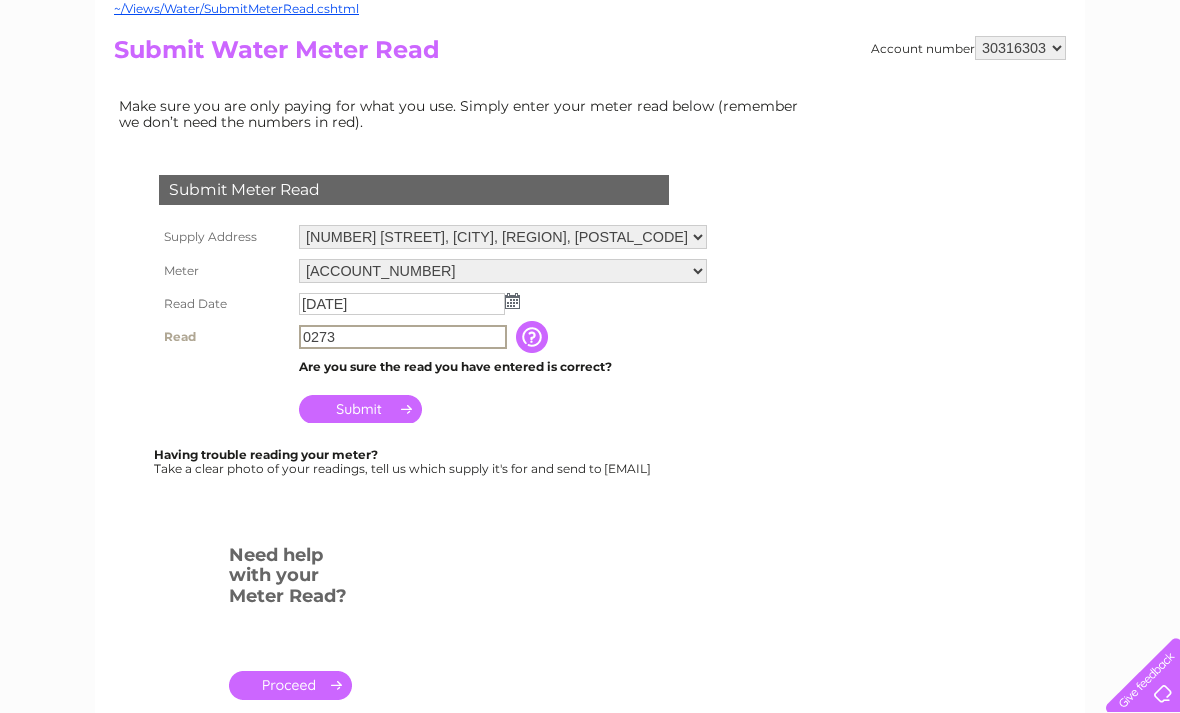 scroll, scrollTop: 206, scrollLeft: 0, axis: vertical 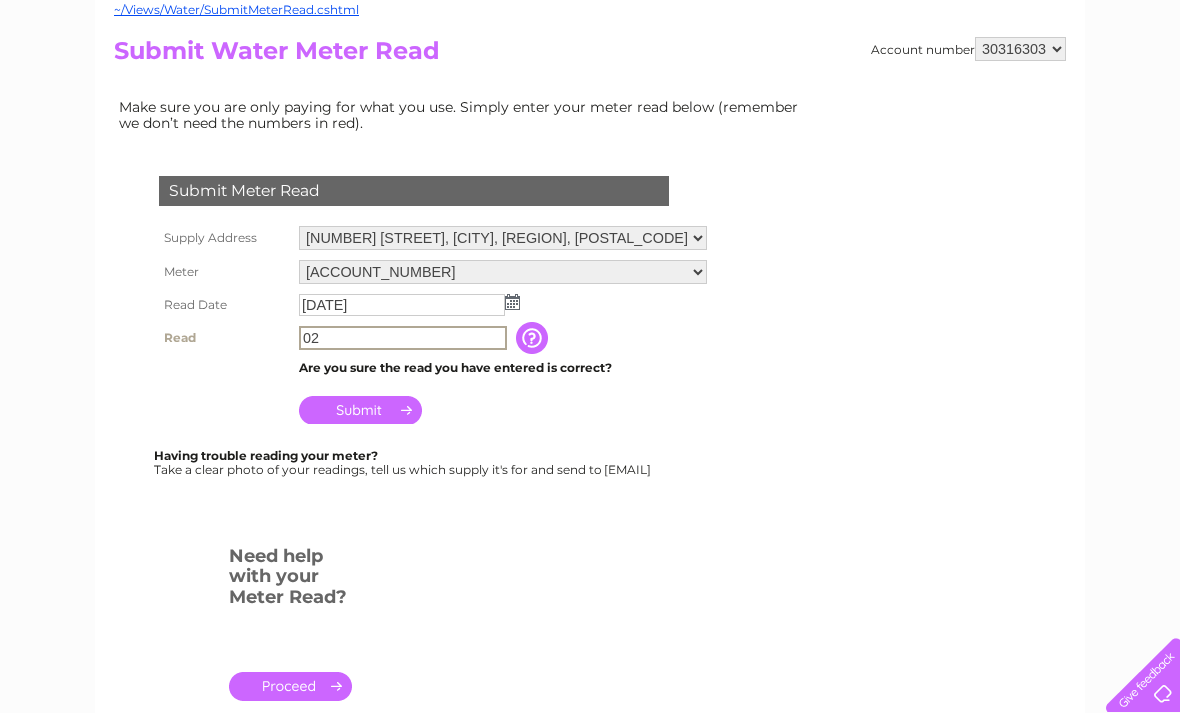 type on "0" 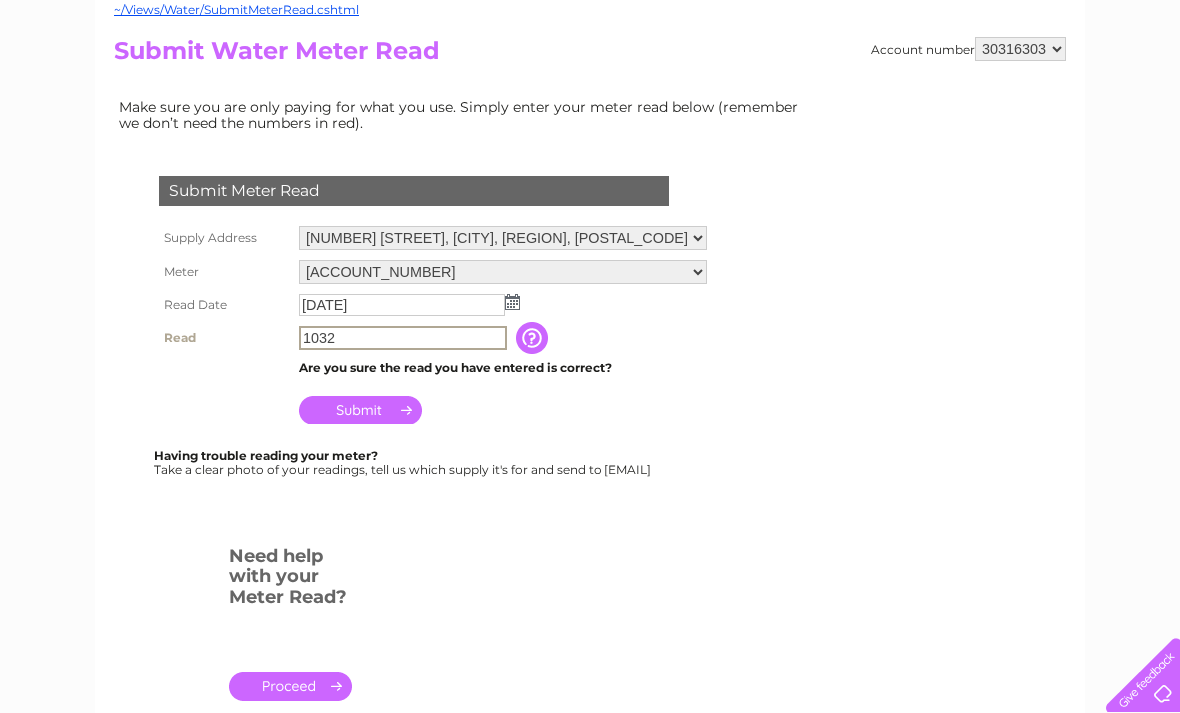 type on "1032" 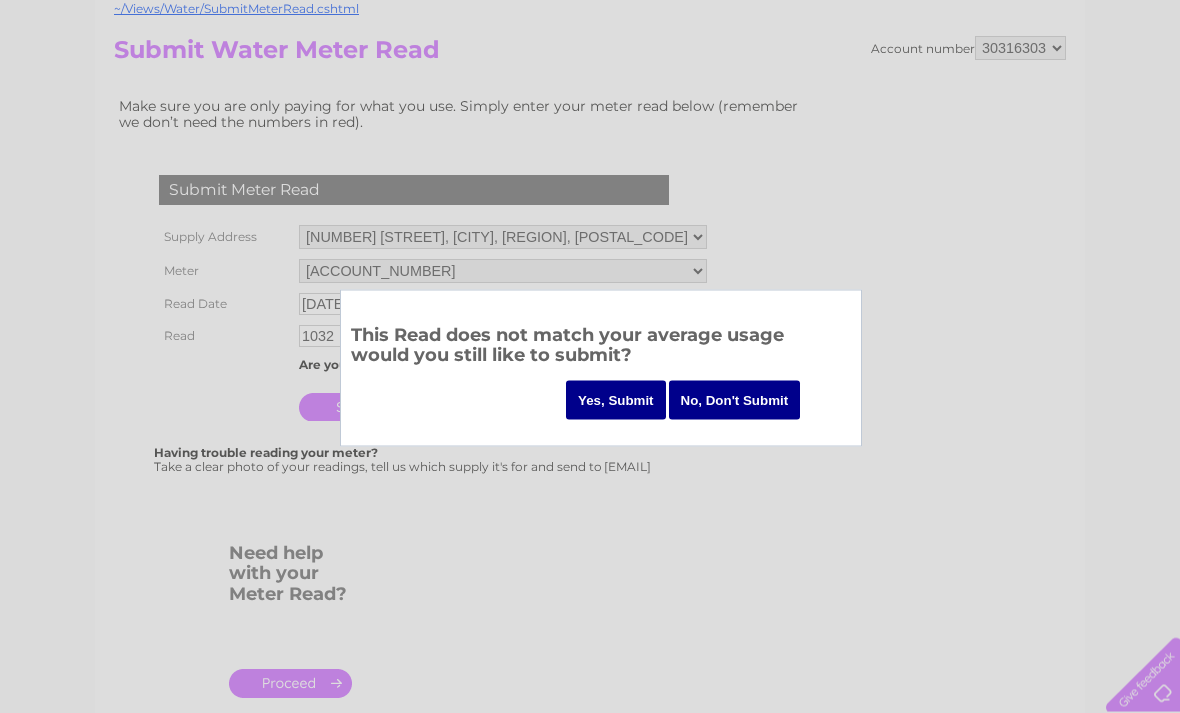 scroll, scrollTop: 207, scrollLeft: 0, axis: vertical 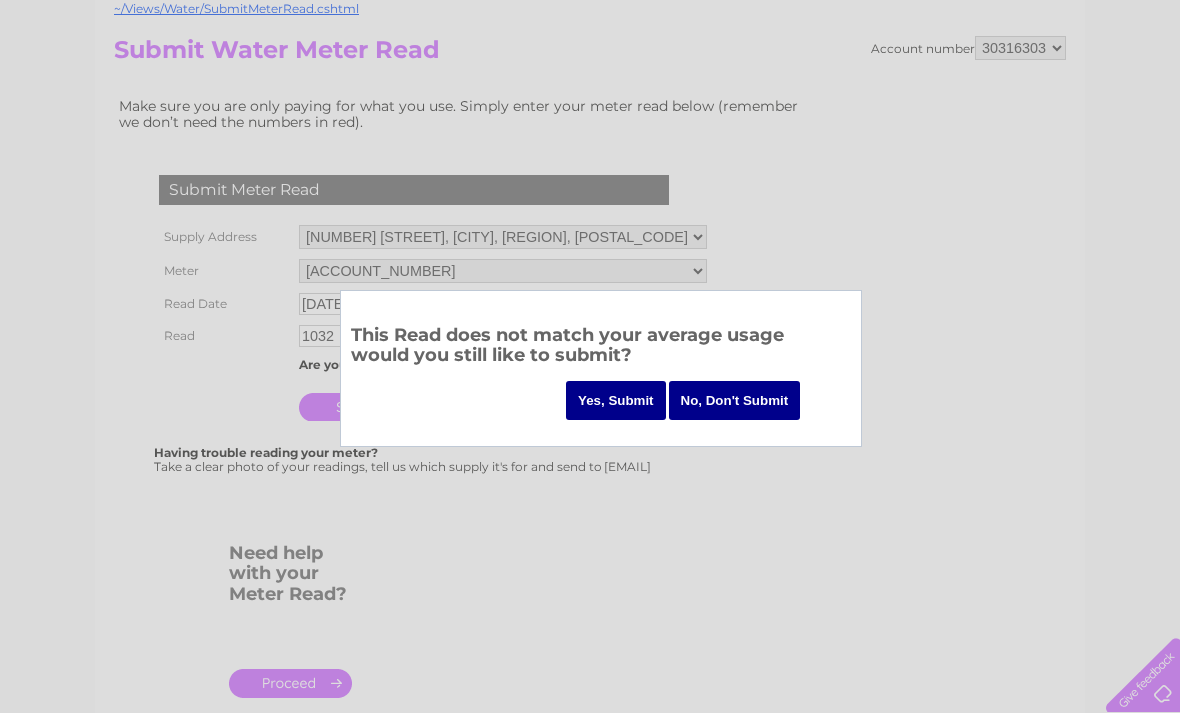 click on "Yes, Submit" at bounding box center (616, 400) 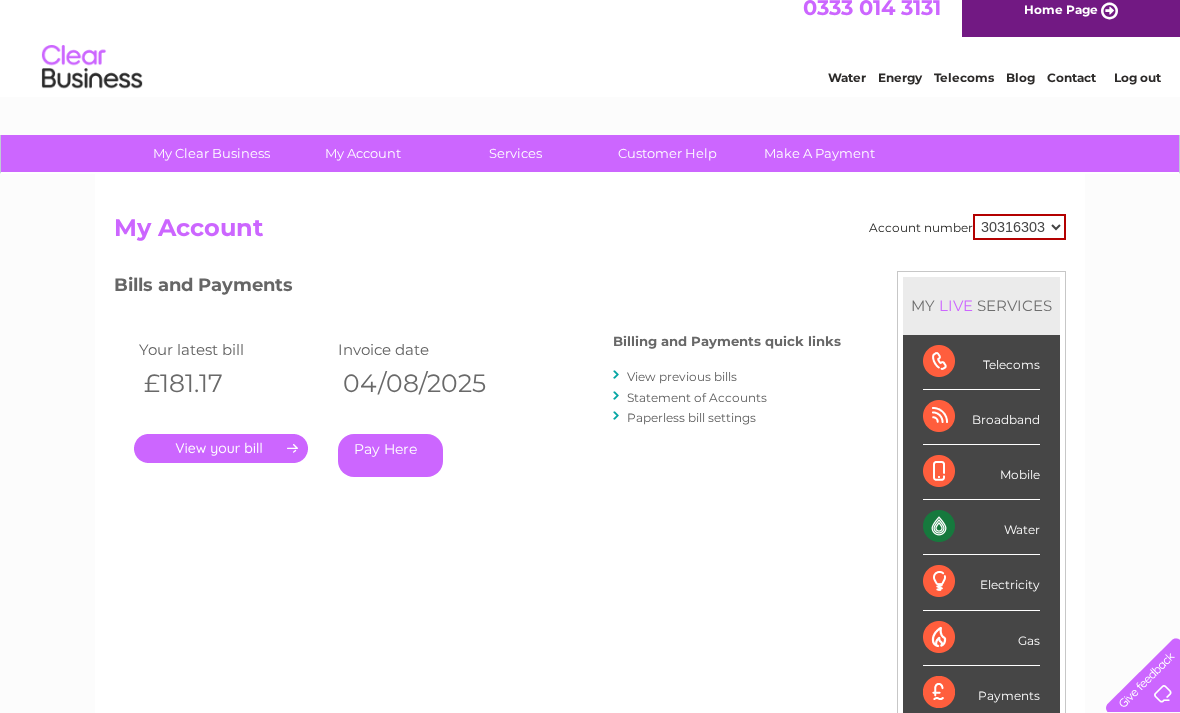 scroll, scrollTop: 0, scrollLeft: 0, axis: both 